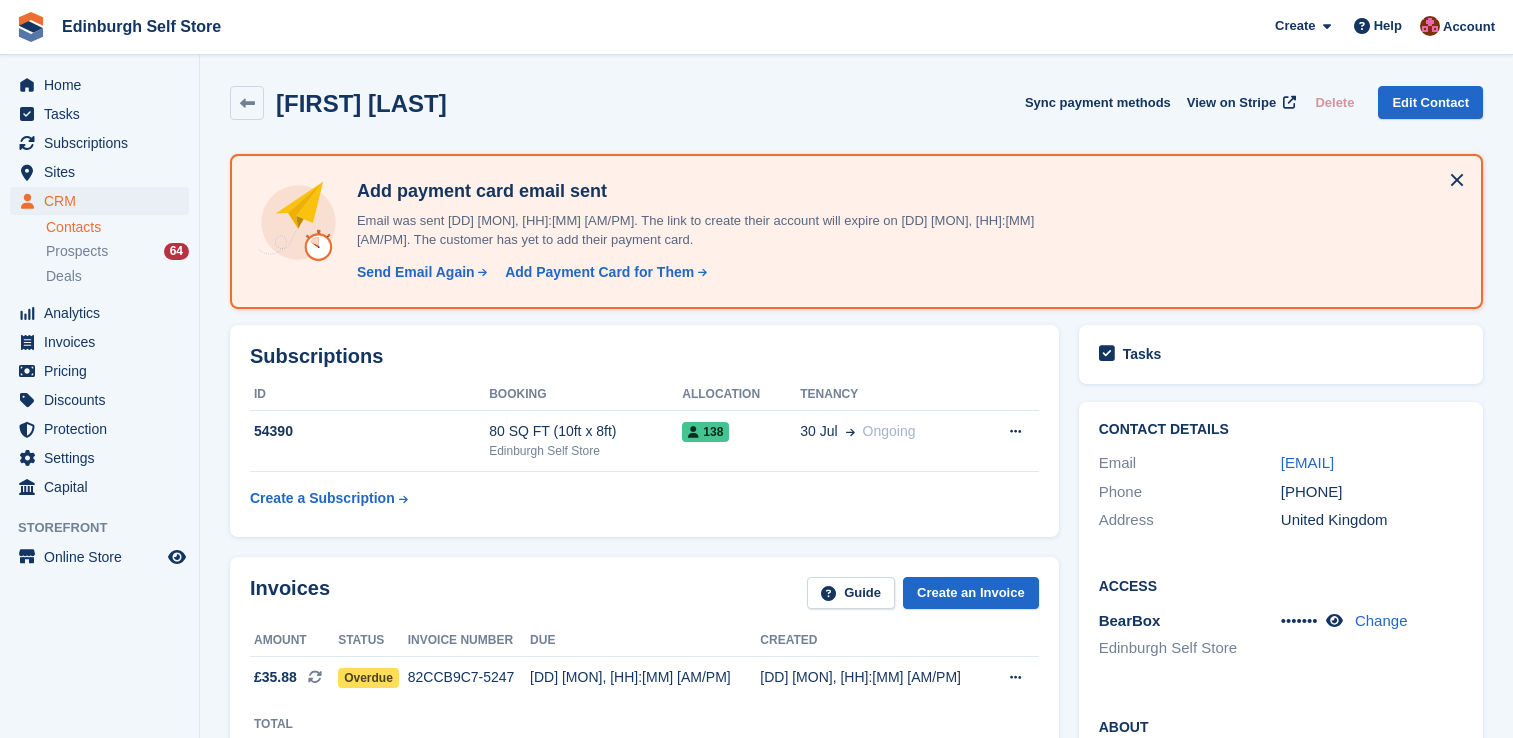 scroll, scrollTop: 0, scrollLeft: 0, axis: both 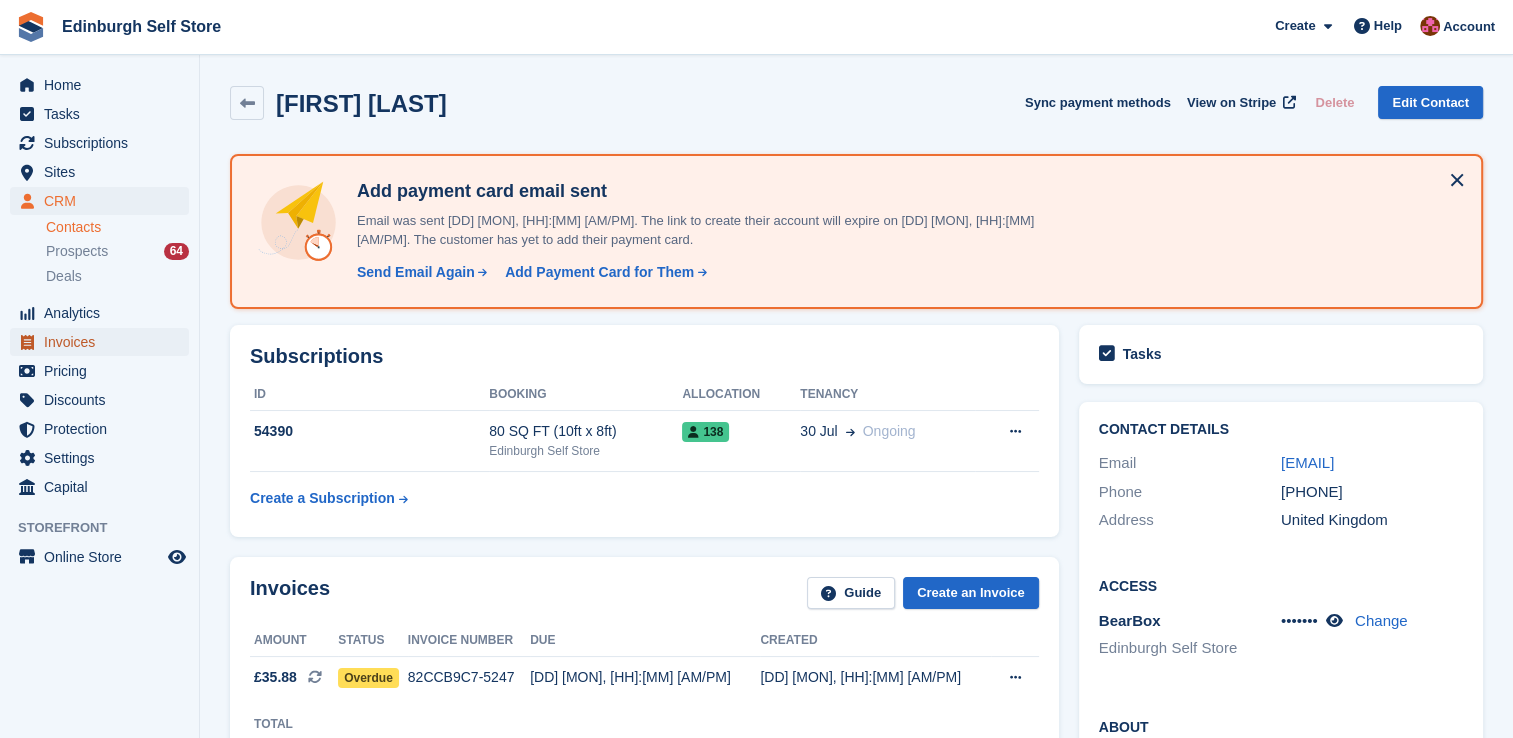 click on "Invoices" at bounding box center [104, 342] 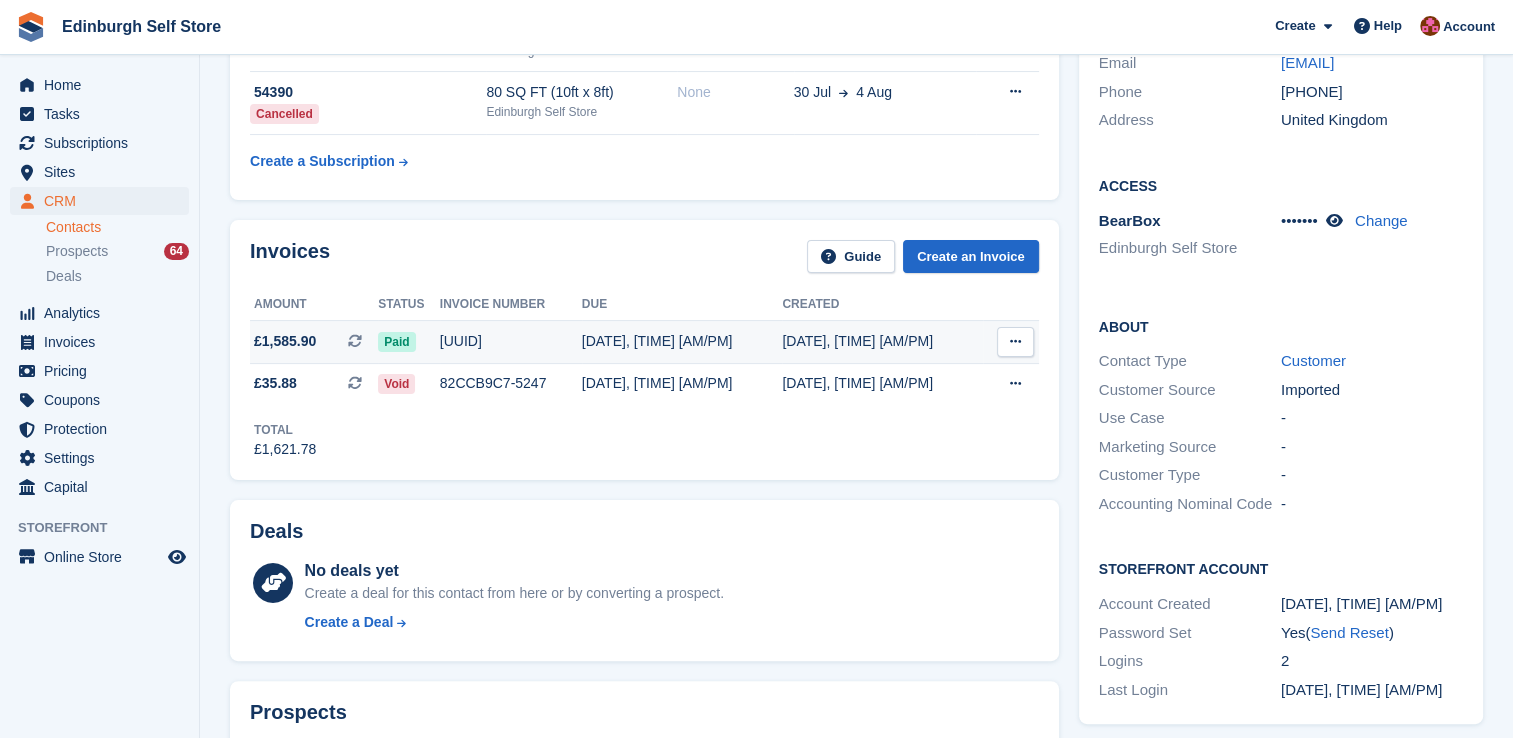 scroll, scrollTop: 0, scrollLeft: 0, axis: both 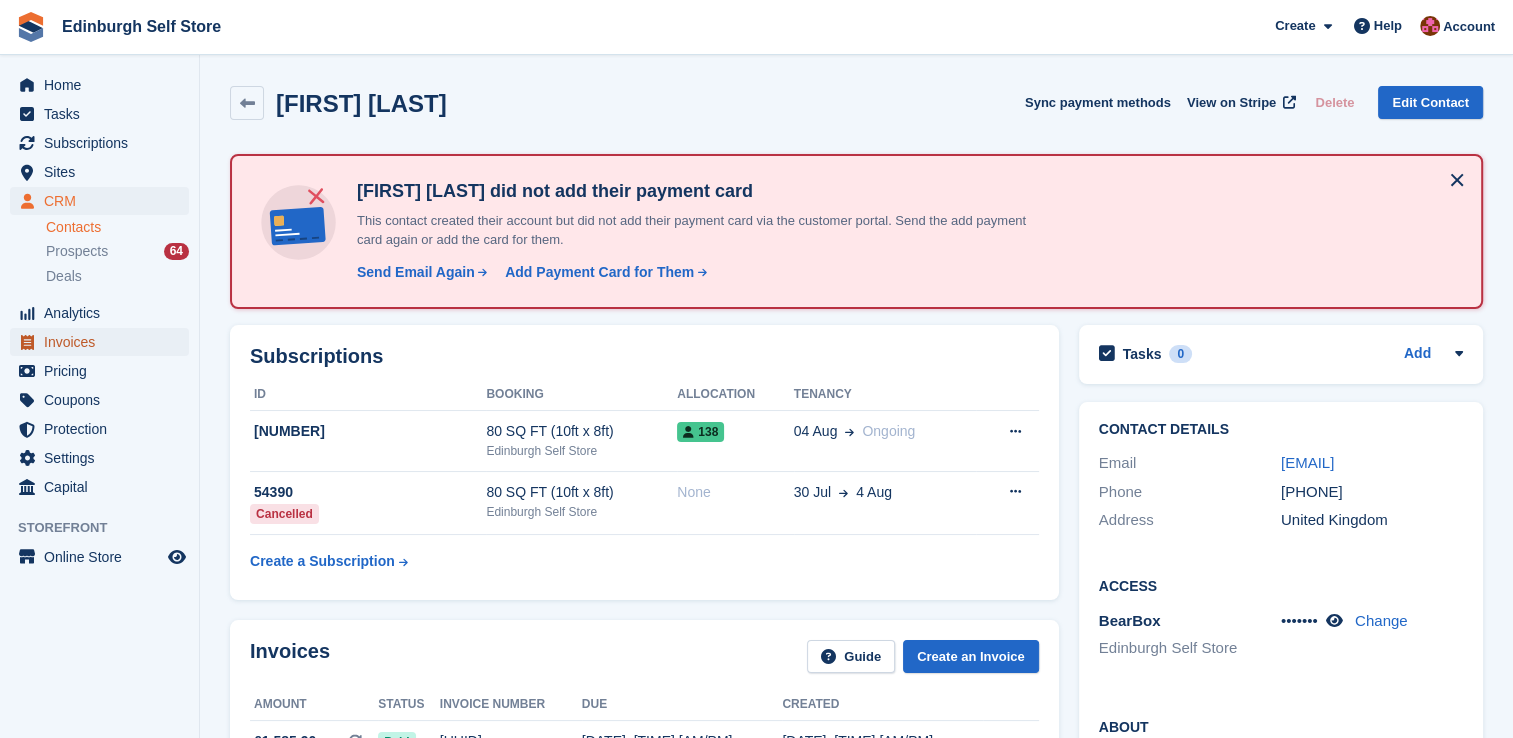 click on "Invoices" at bounding box center (104, 342) 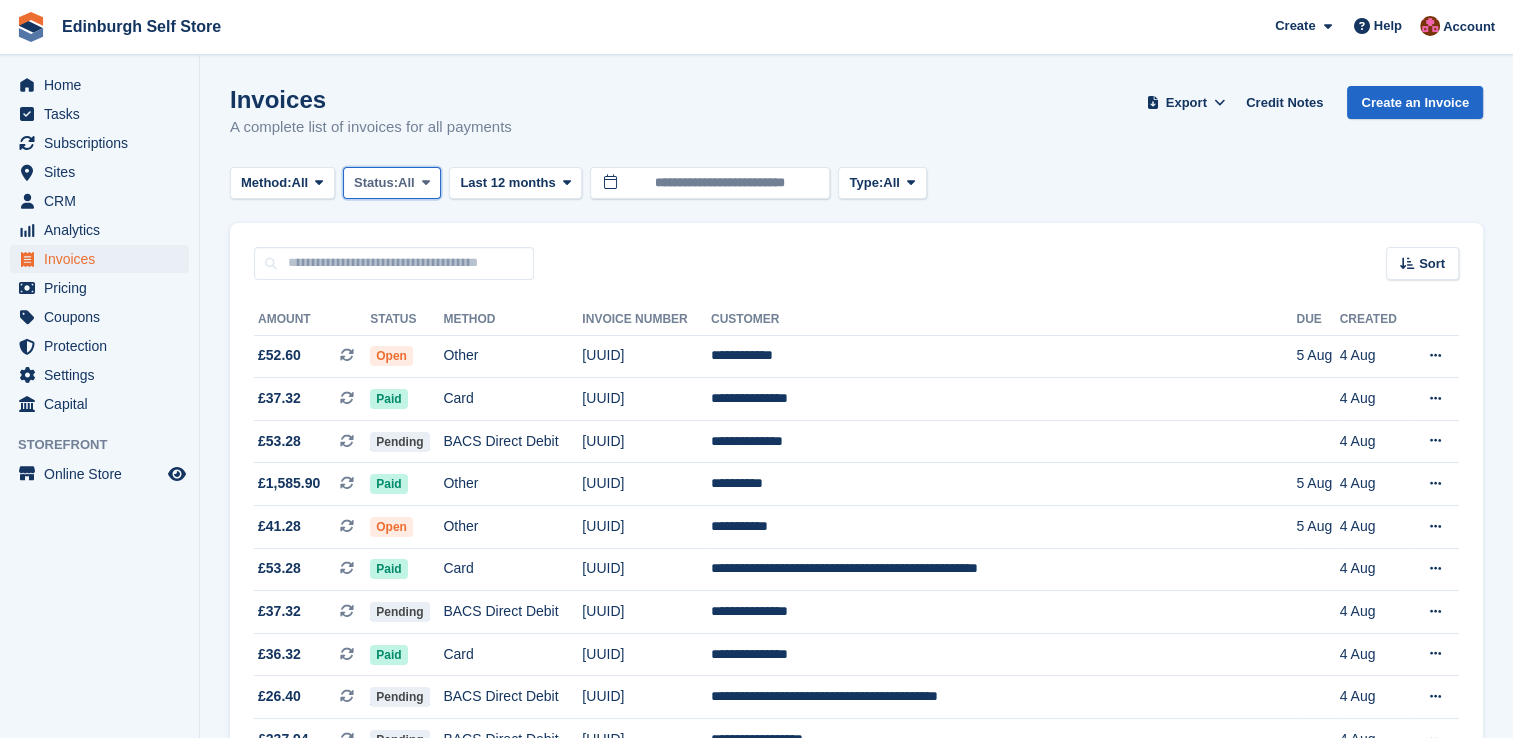 drag, startPoint x: 432, startPoint y: 186, endPoint x: 418, endPoint y: 202, distance: 21.260292 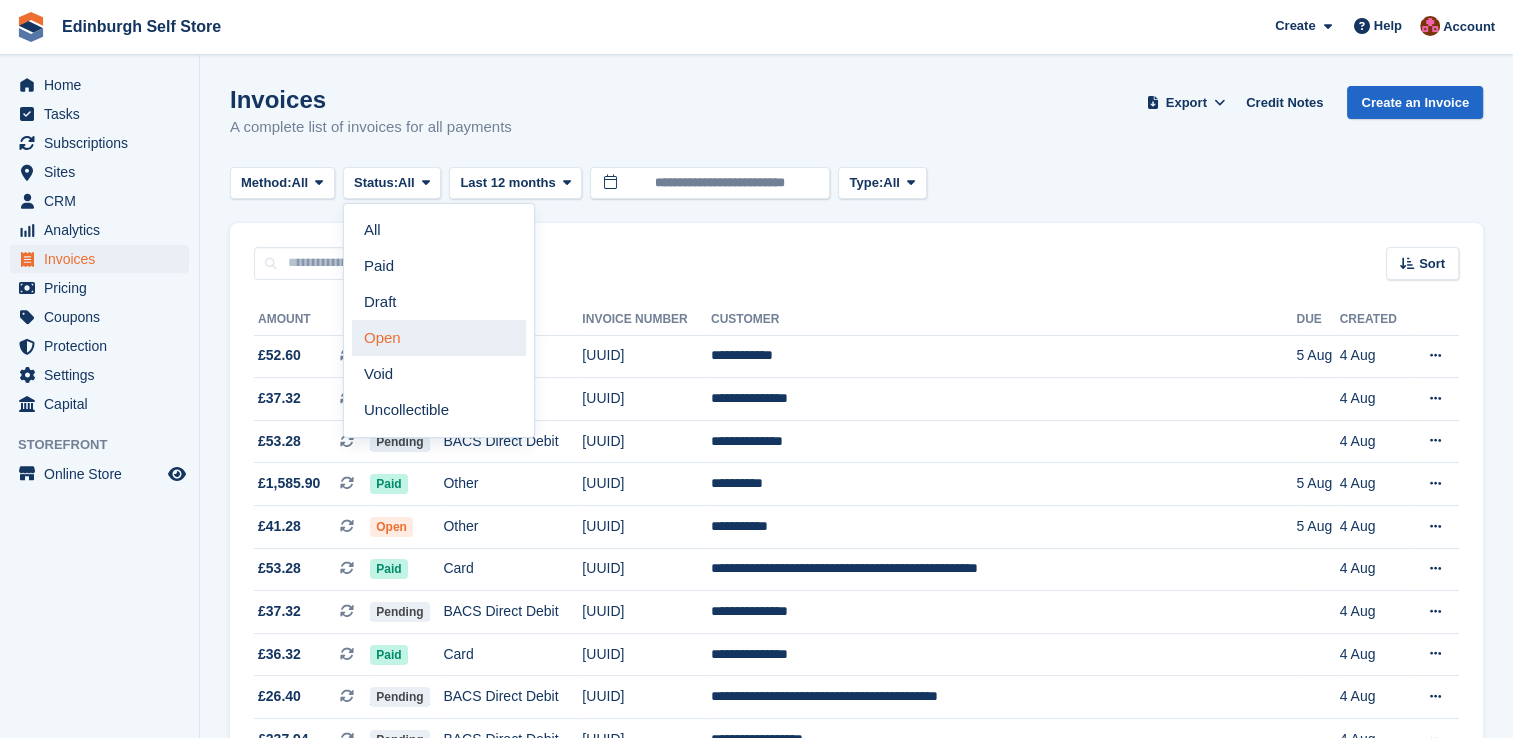 click on "Open" at bounding box center (439, 338) 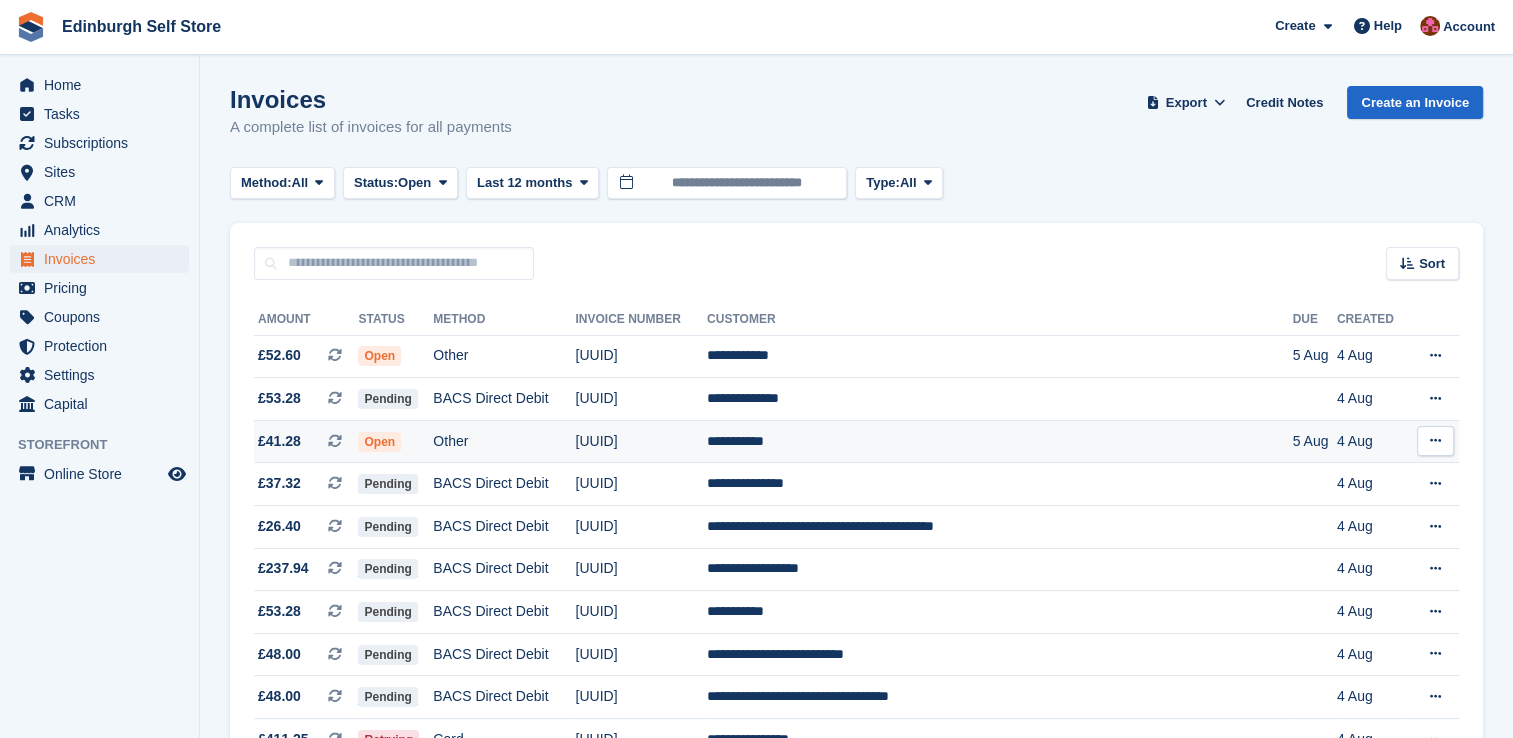 click on "**********" at bounding box center [999, 441] 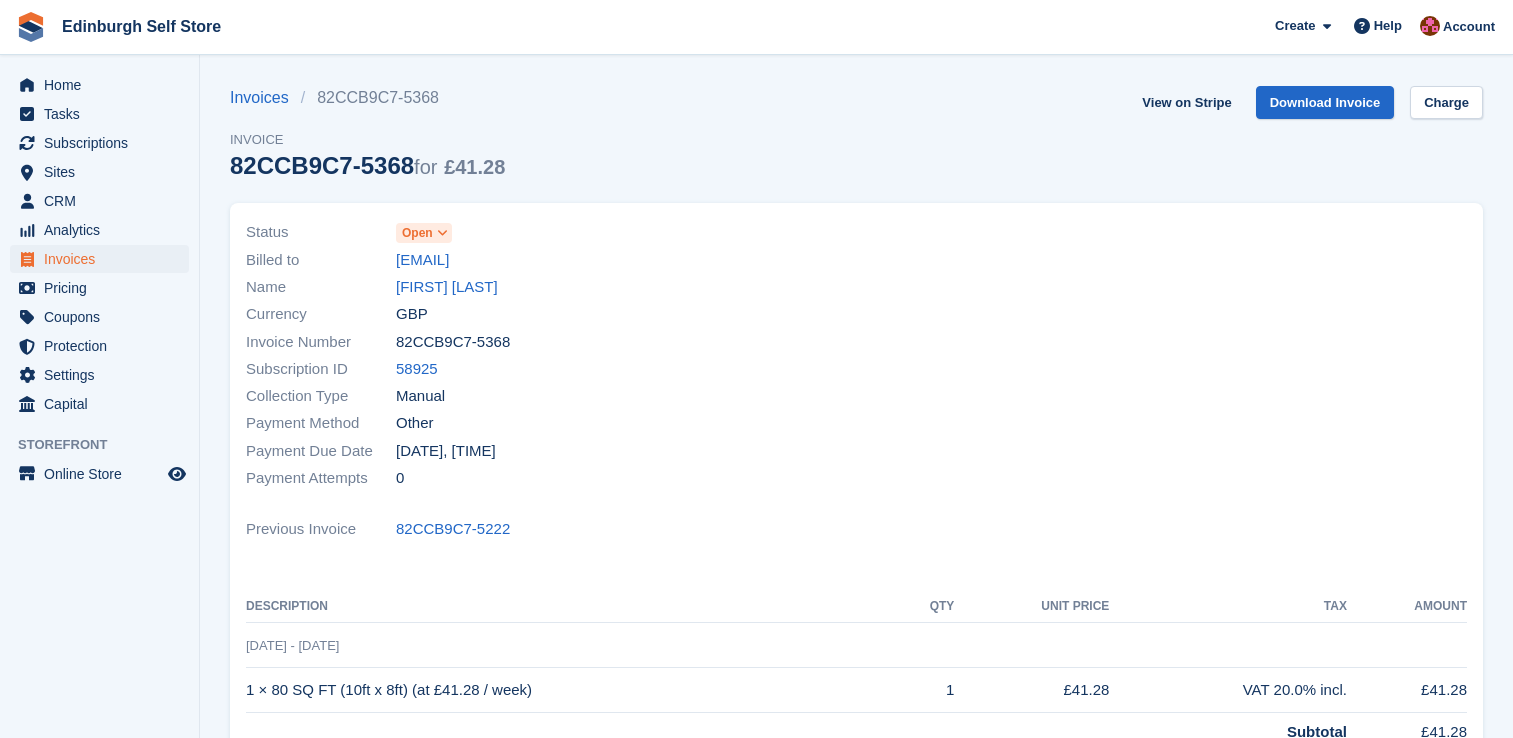 scroll, scrollTop: 0, scrollLeft: 0, axis: both 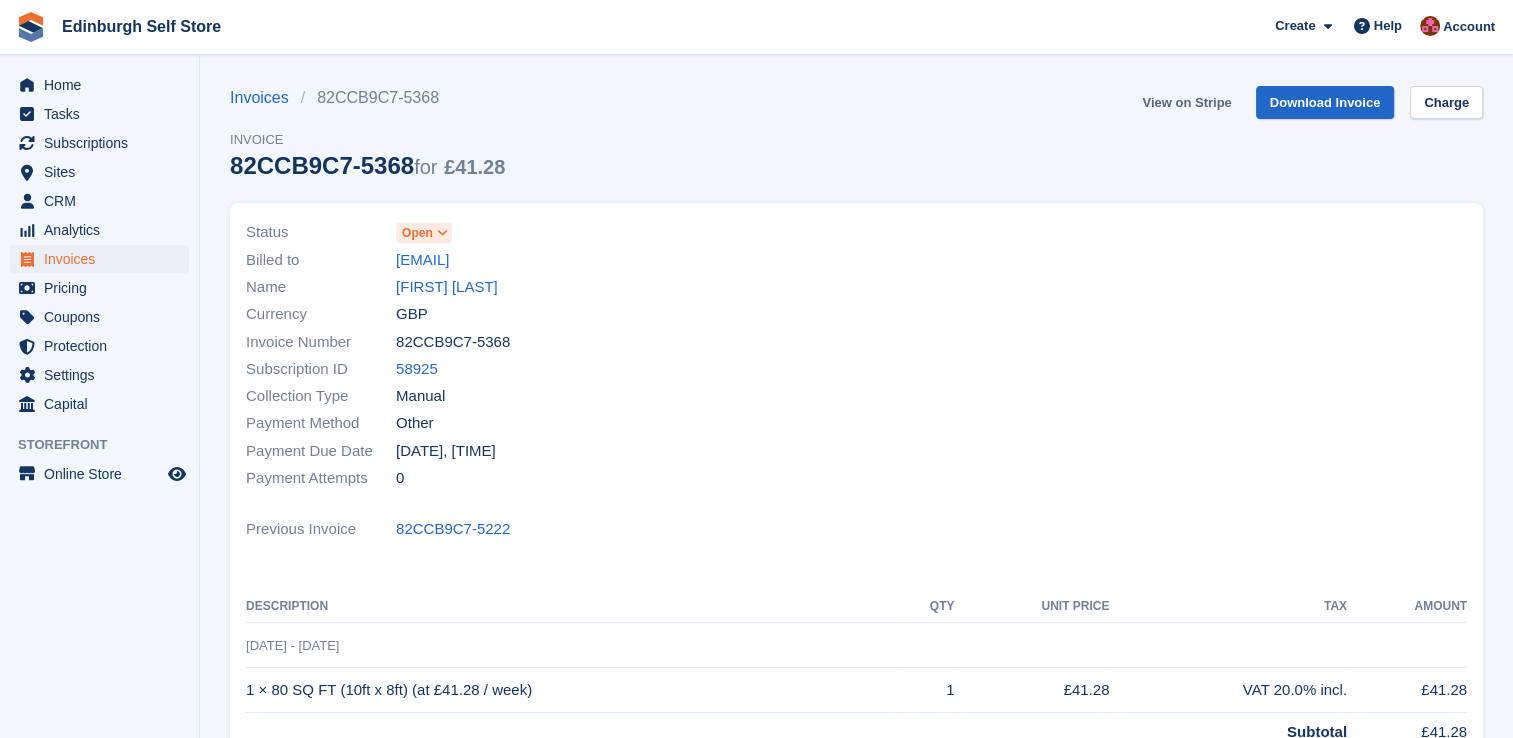 click on "View on Stripe" at bounding box center [1186, 102] 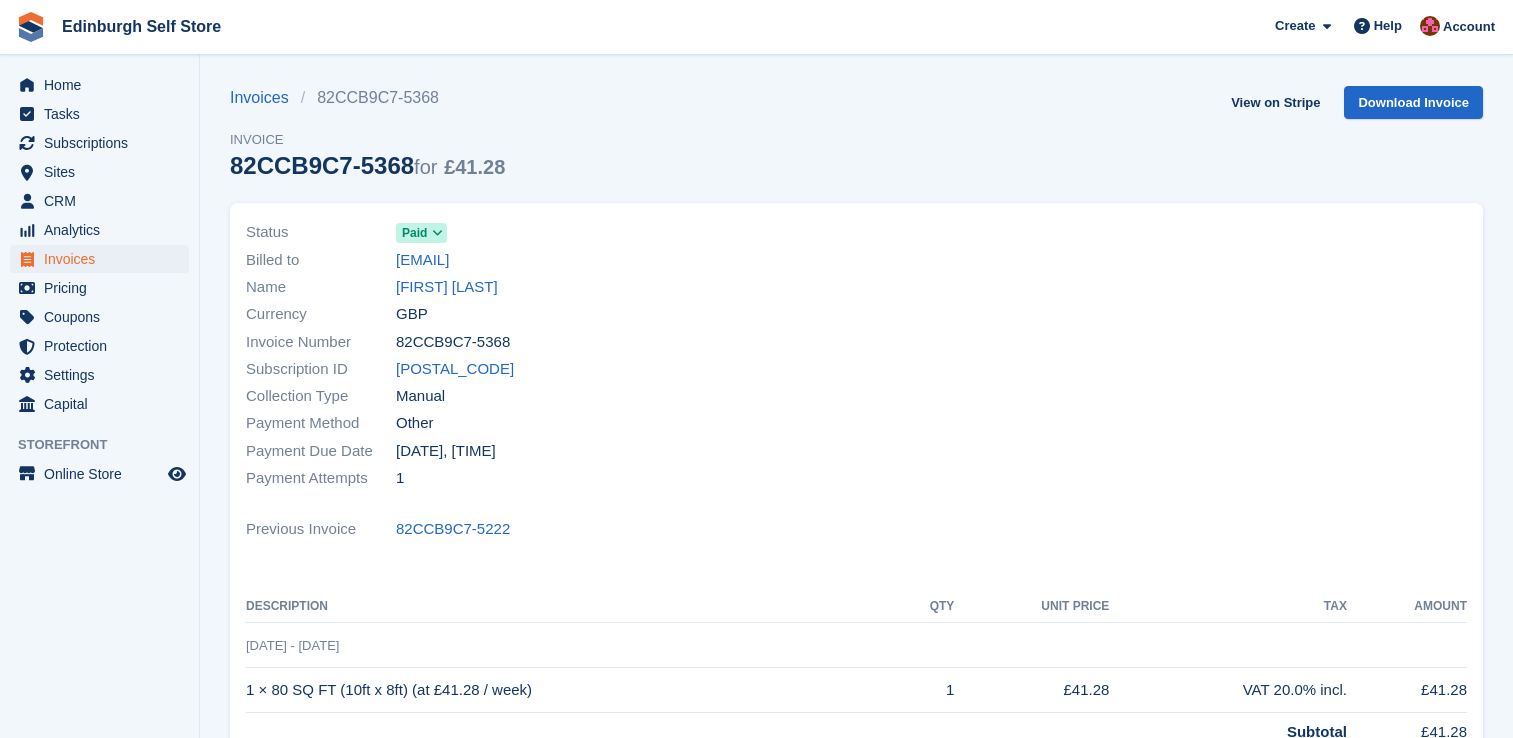 scroll, scrollTop: 0, scrollLeft: 0, axis: both 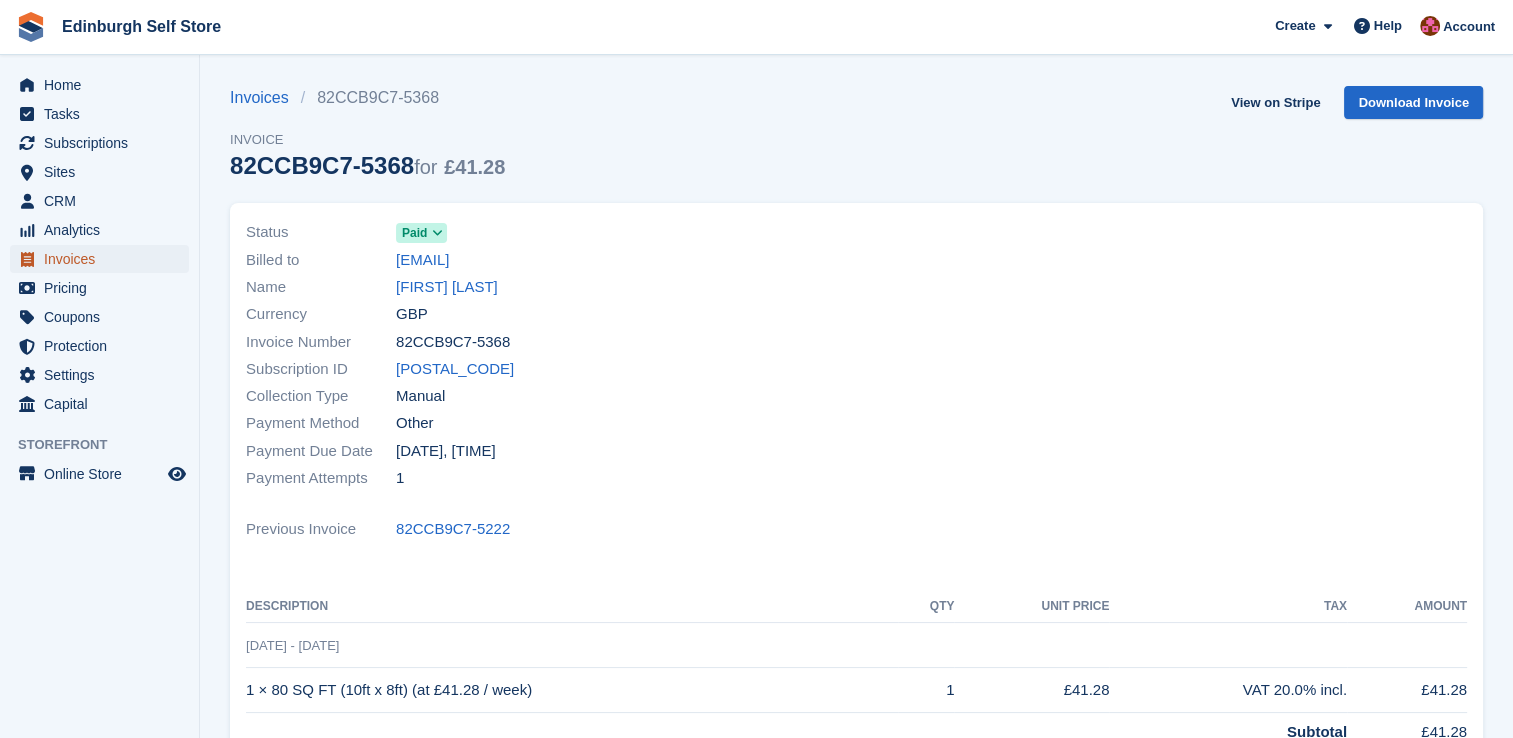 click on "Invoices" at bounding box center [104, 259] 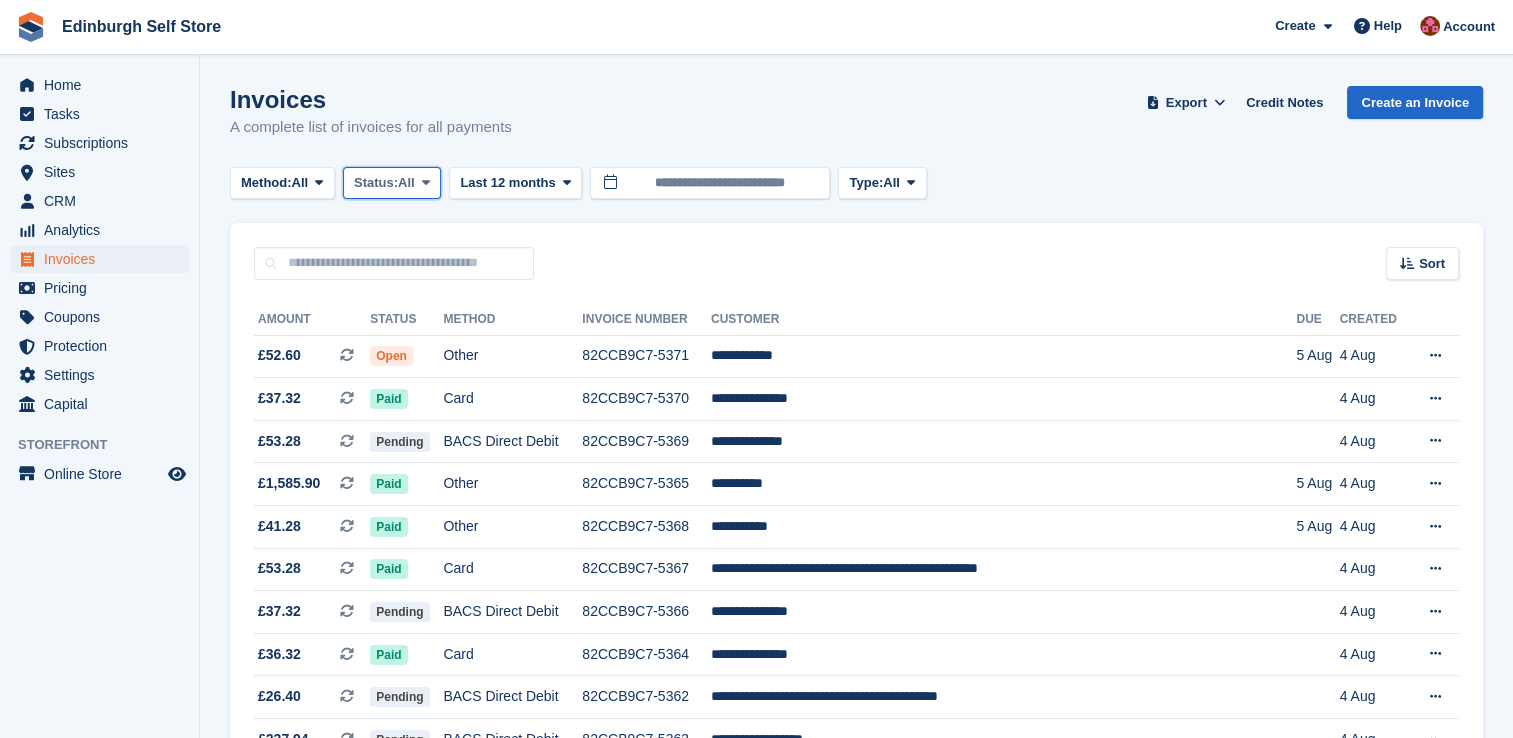 click at bounding box center (426, 182) 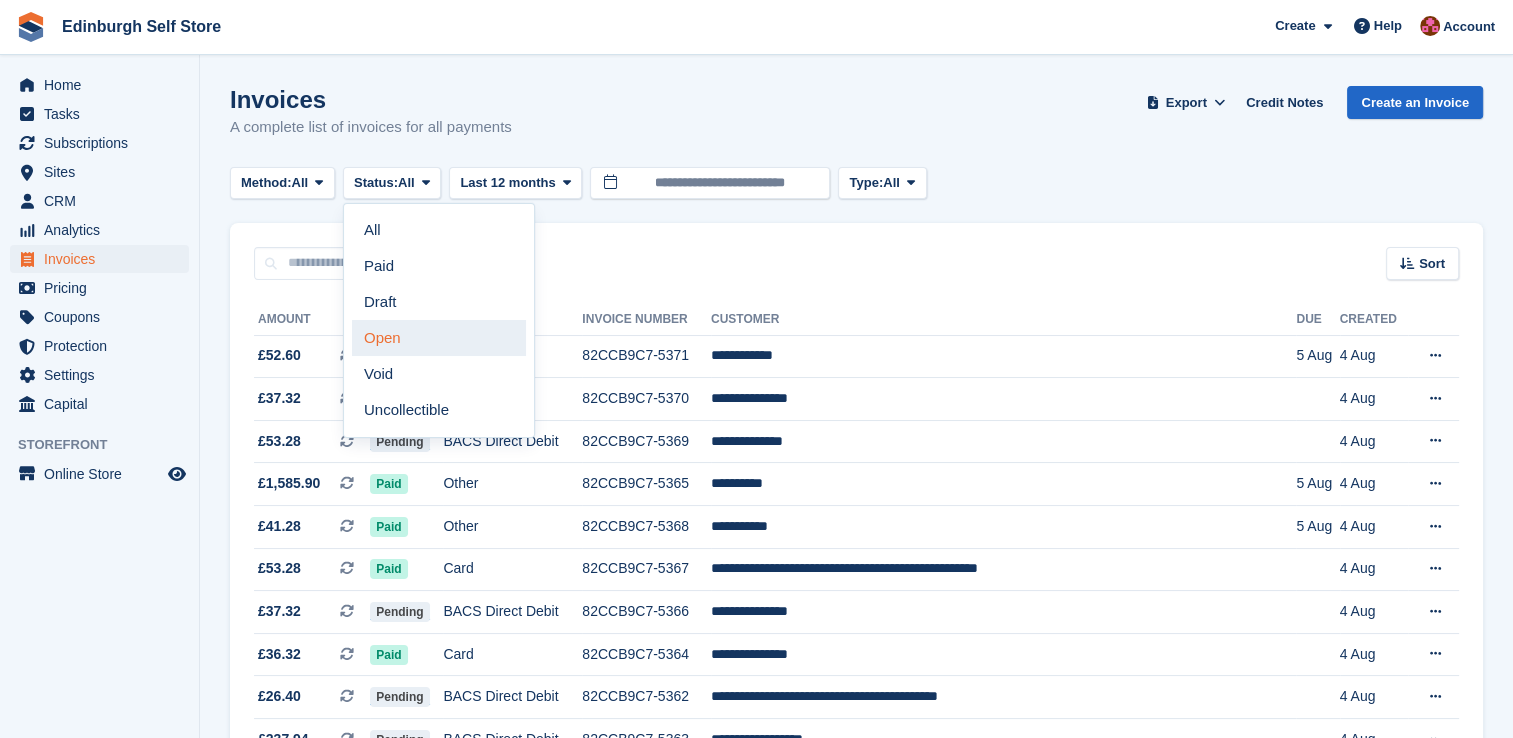 click on "Open" at bounding box center [439, 338] 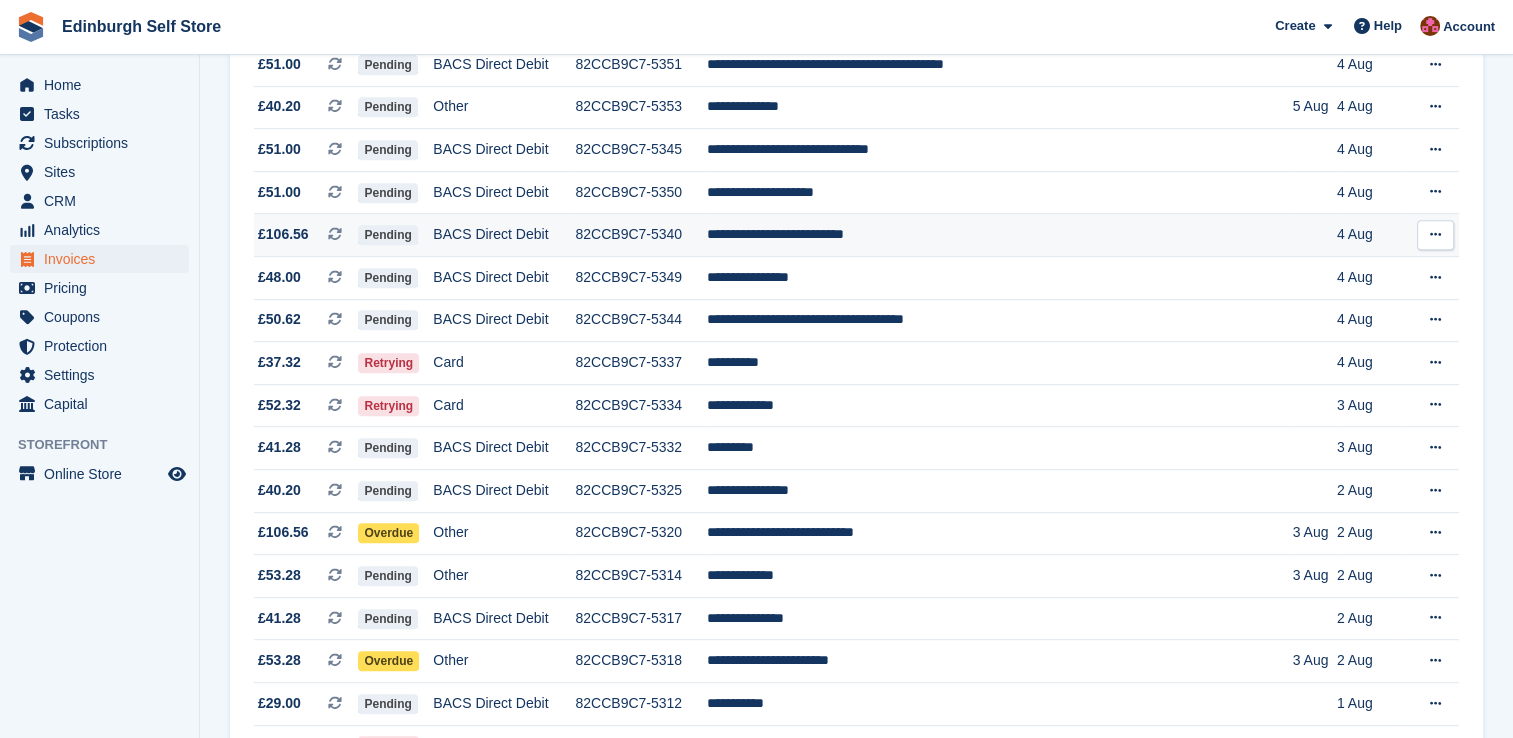 scroll, scrollTop: 900, scrollLeft: 0, axis: vertical 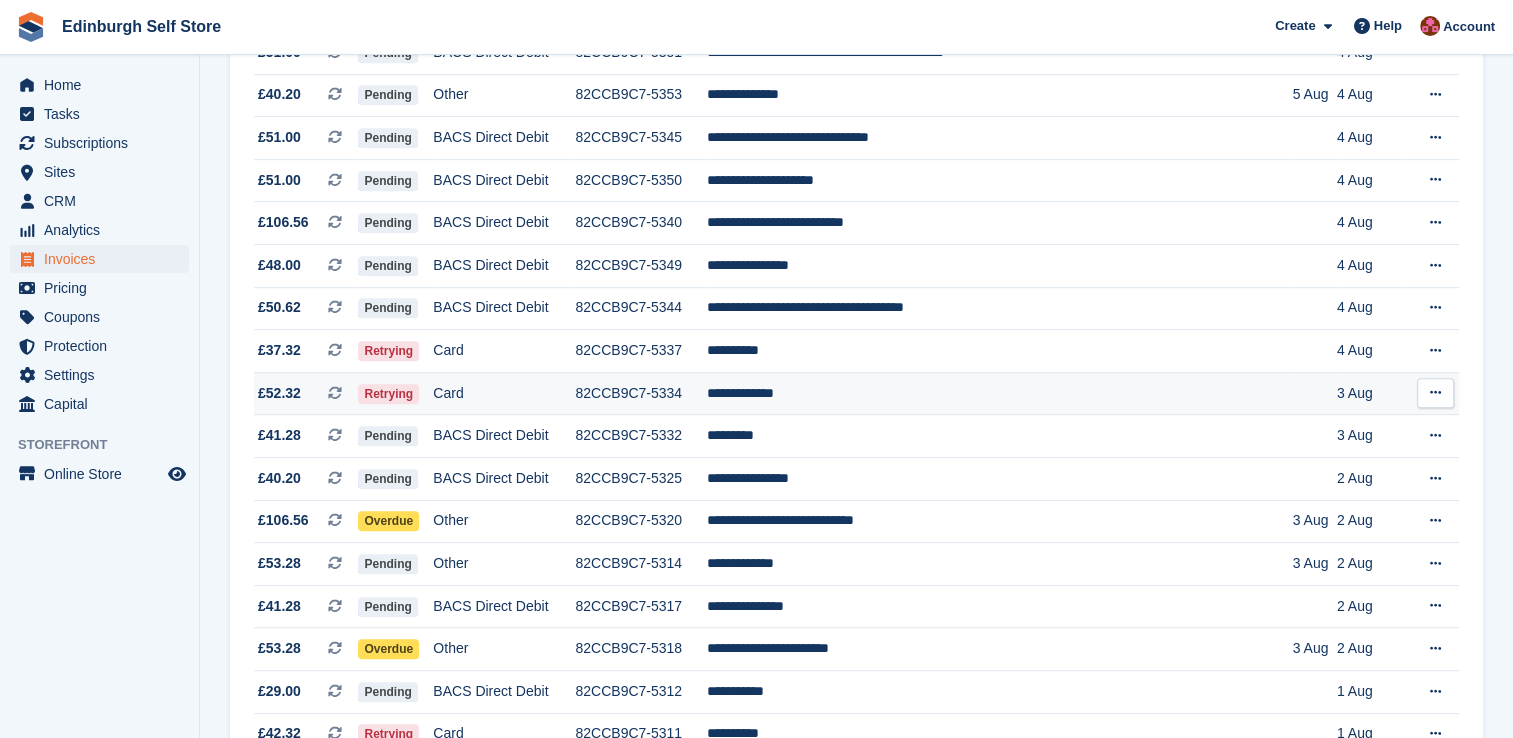 click on "**********" at bounding box center [999, 393] 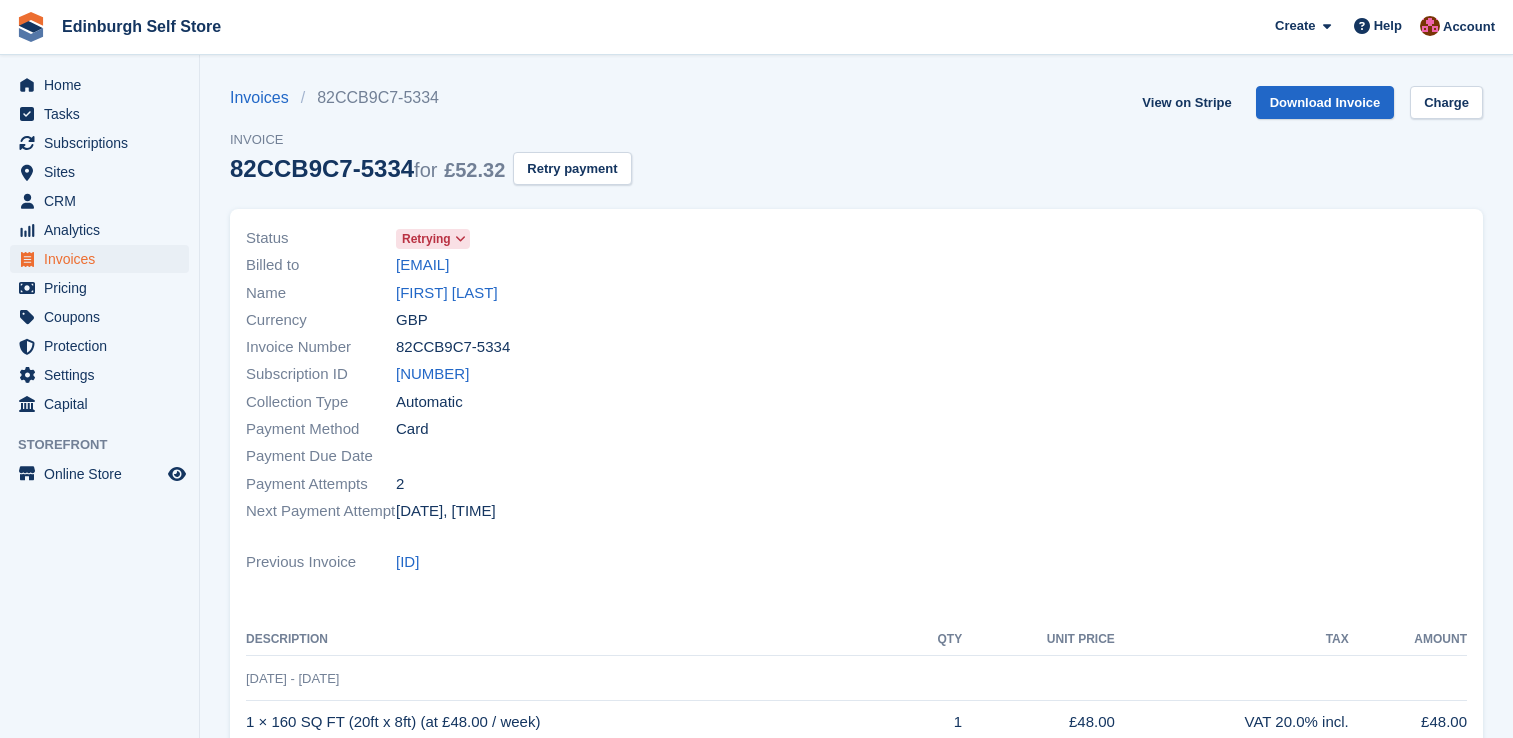scroll, scrollTop: 0, scrollLeft: 0, axis: both 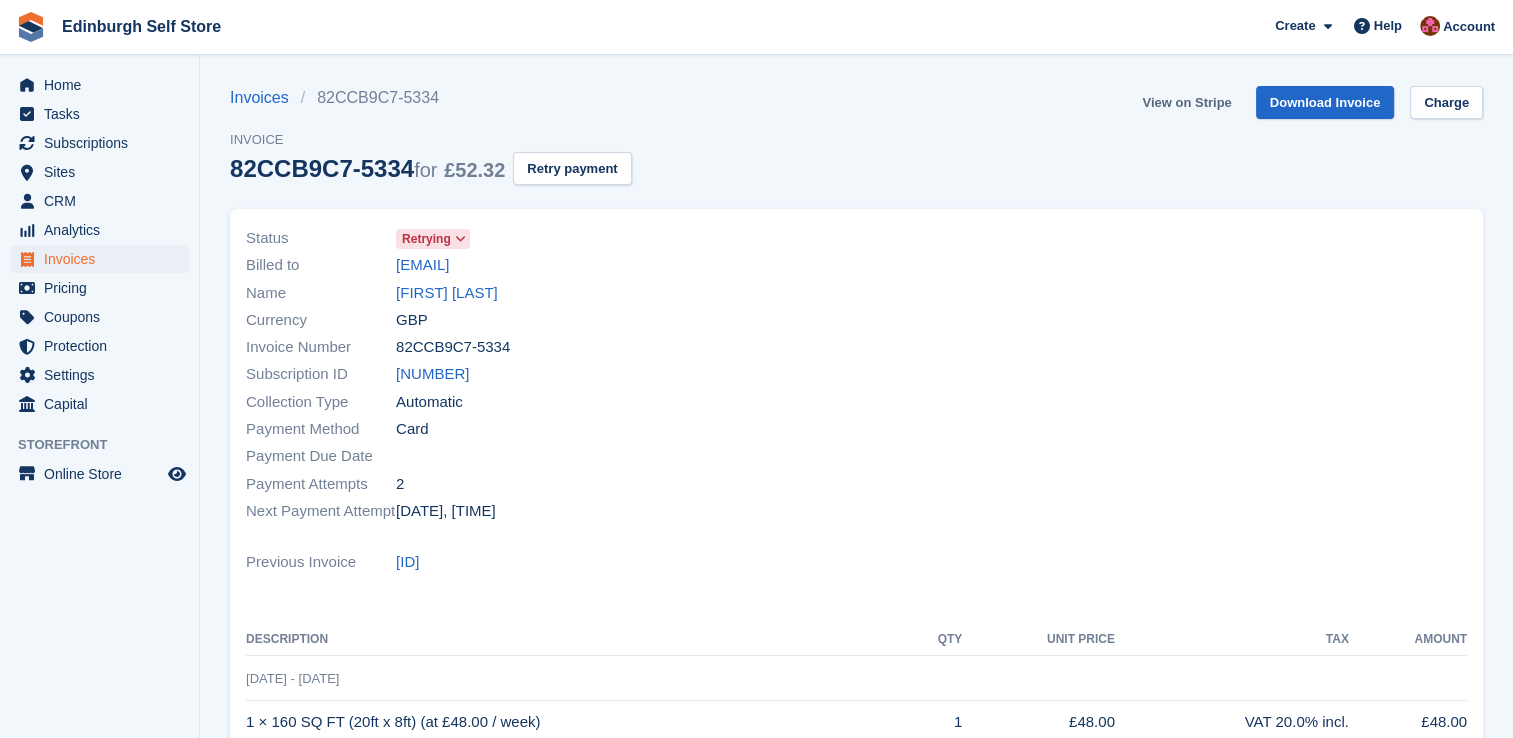 click on "View on Stripe" at bounding box center [1186, 102] 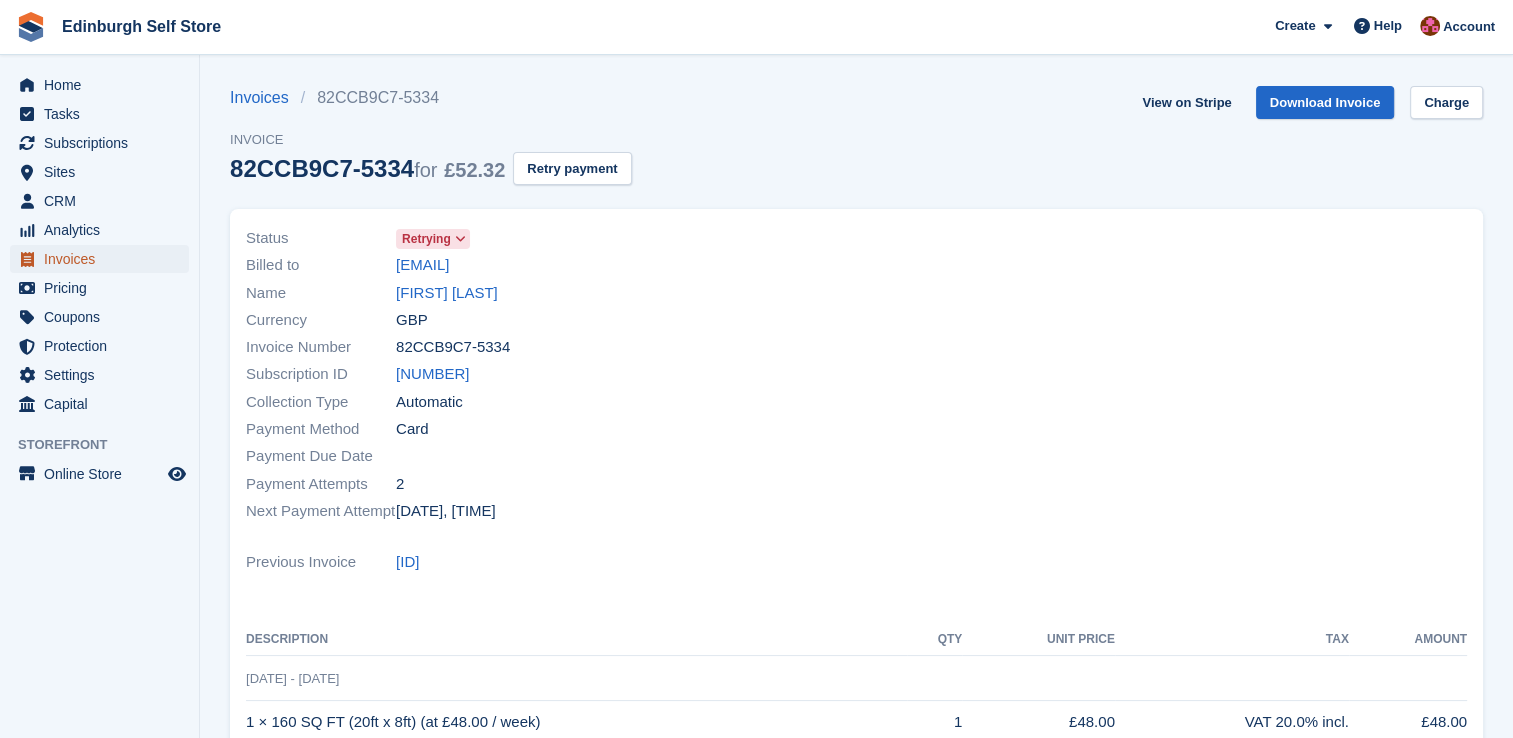 click on "Invoices" at bounding box center (104, 259) 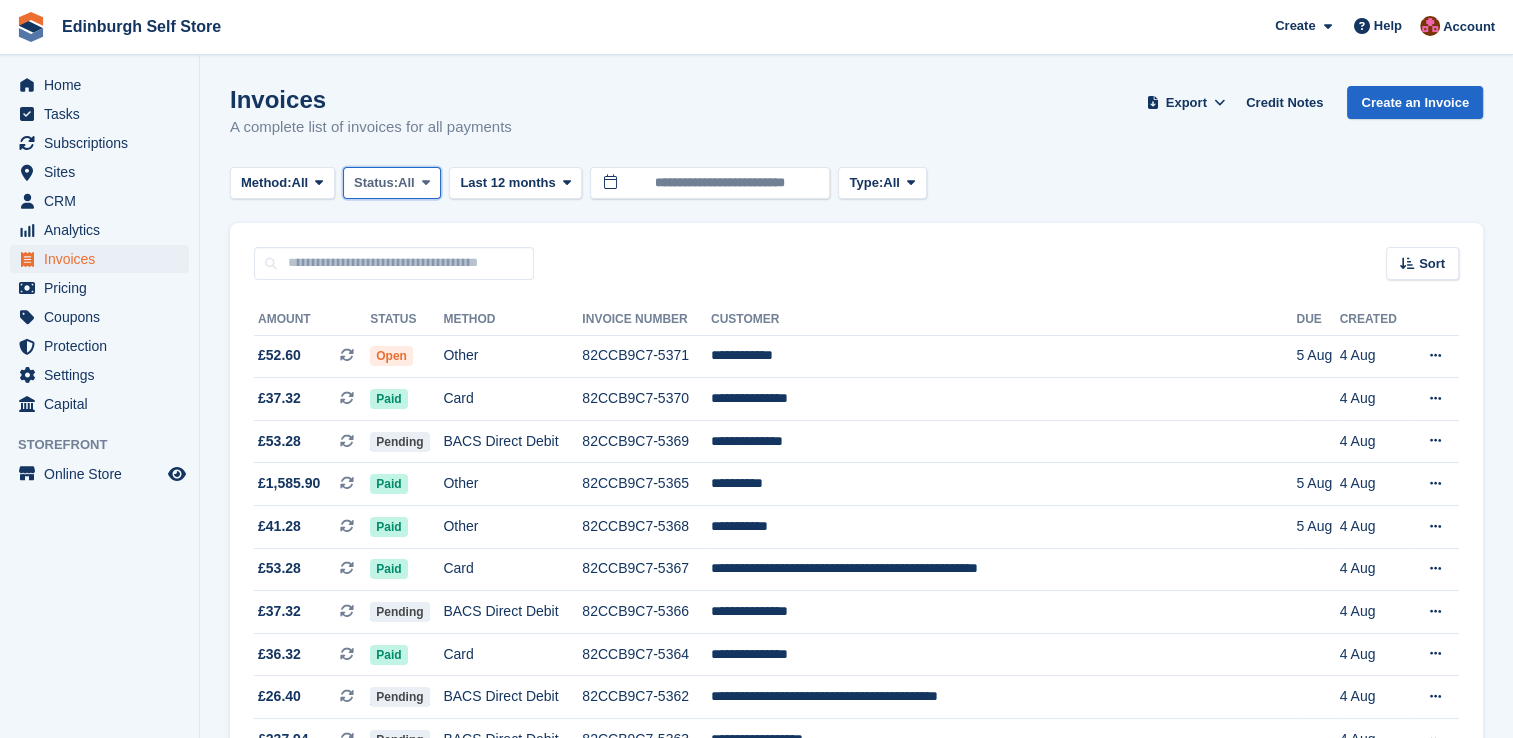 click at bounding box center (426, 183) 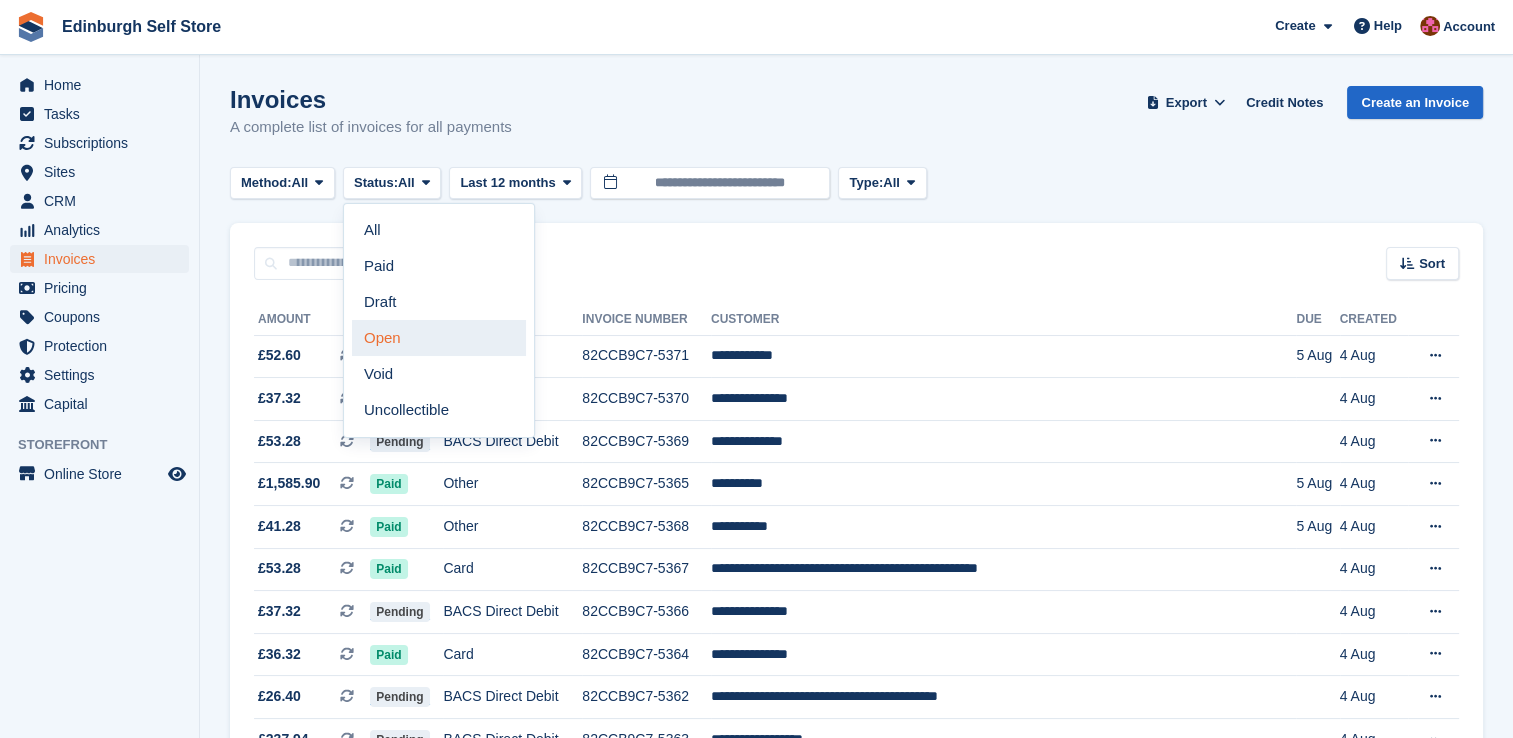 click on "Open" at bounding box center [439, 338] 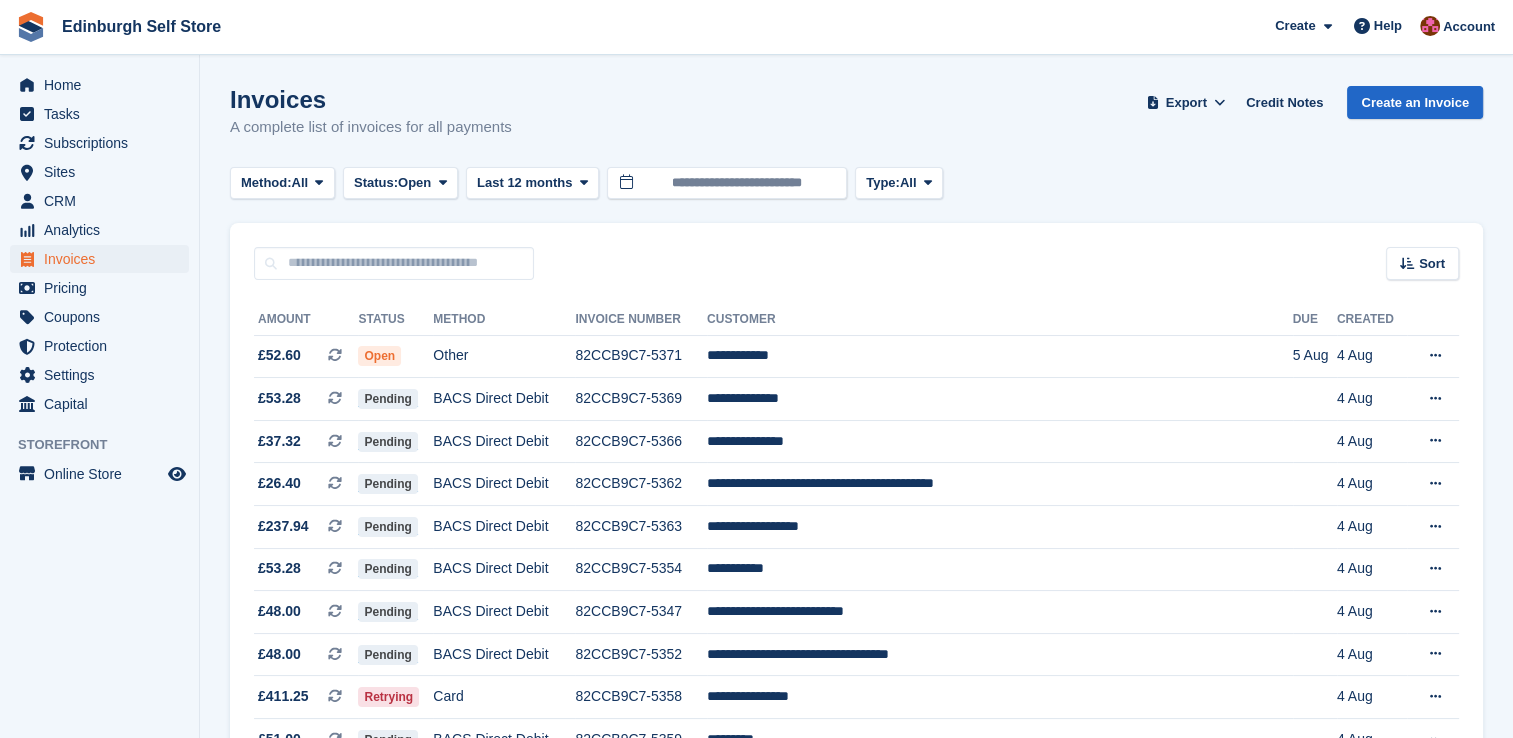 scroll, scrollTop: 300, scrollLeft: 0, axis: vertical 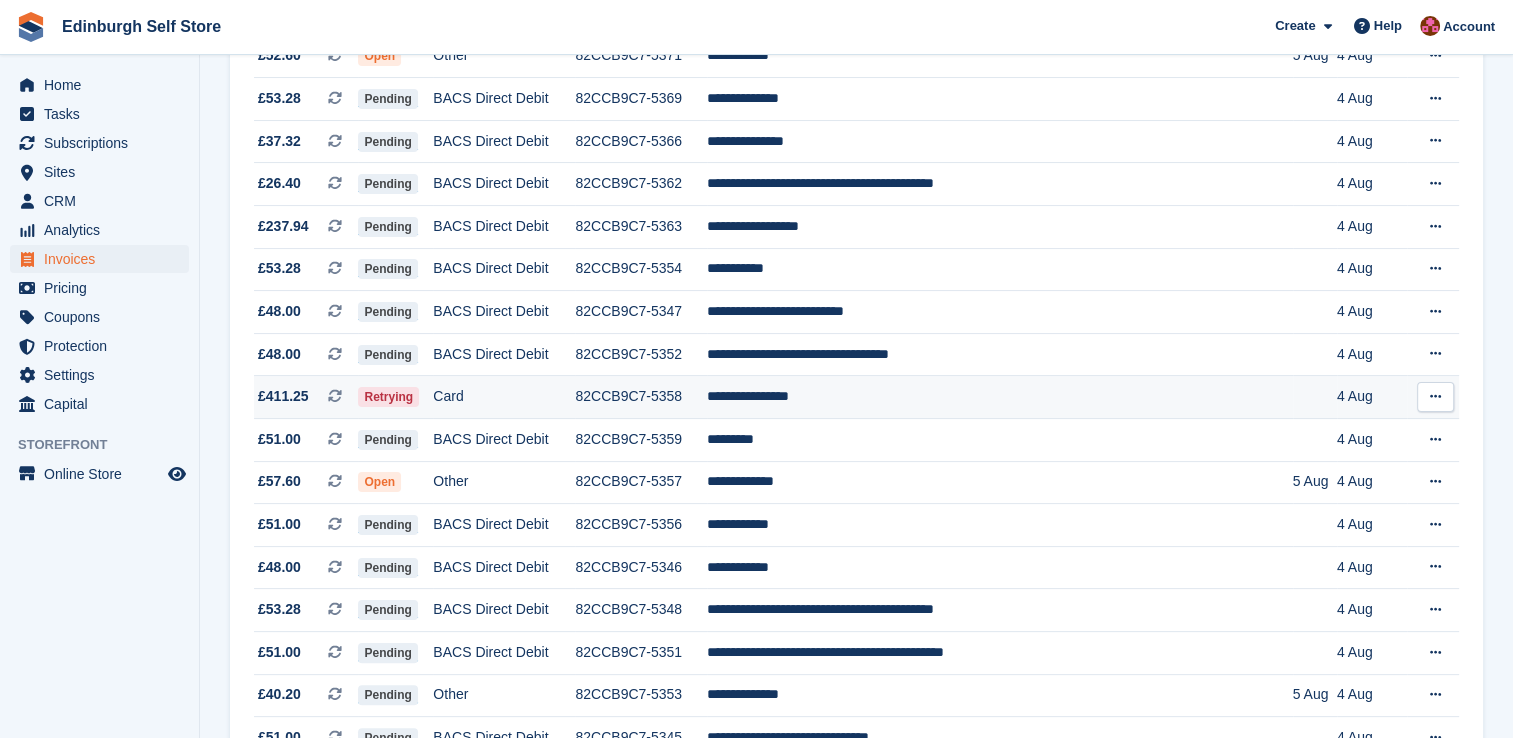 click on "**********" at bounding box center (999, 397) 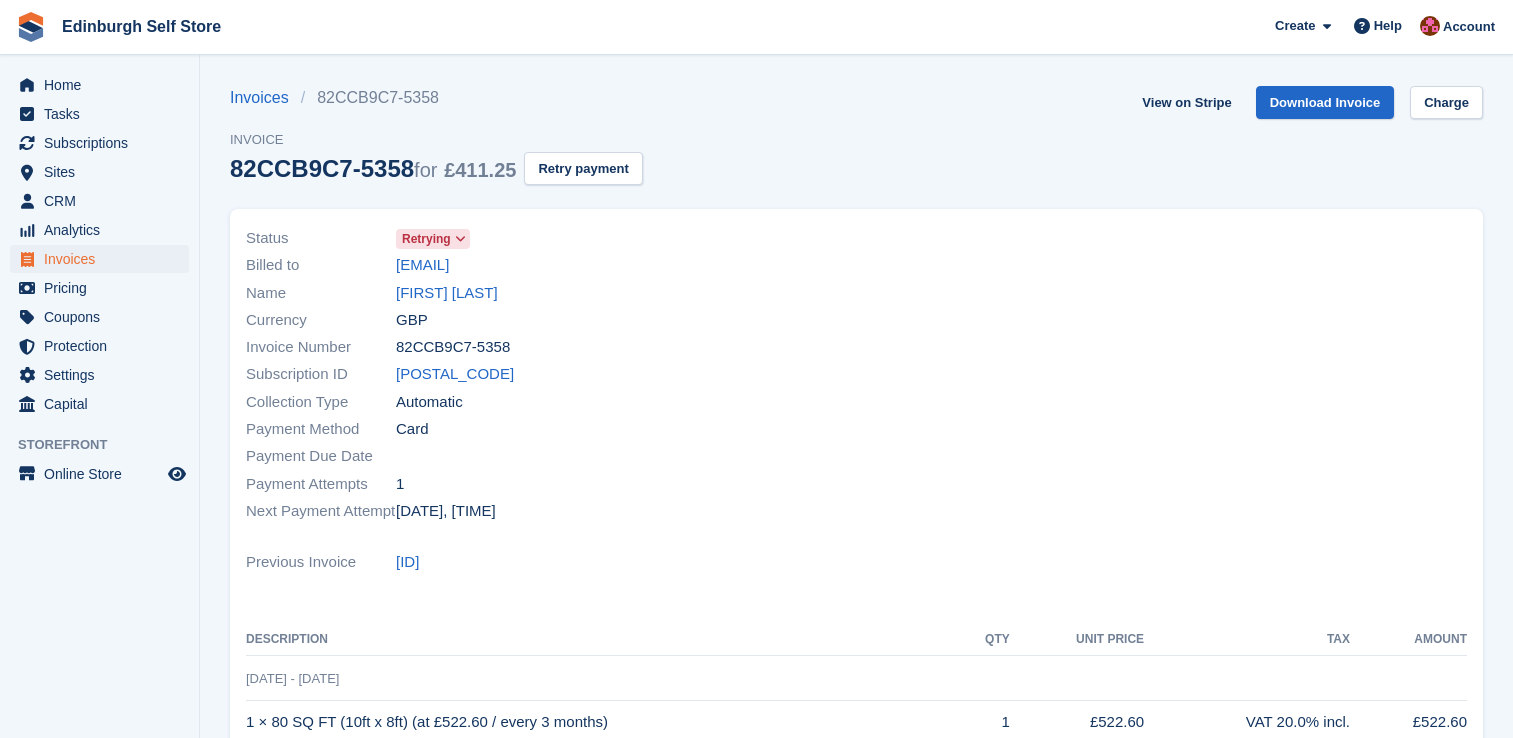 scroll, scrollTop: 0, scrollLeft: 0, axis: both 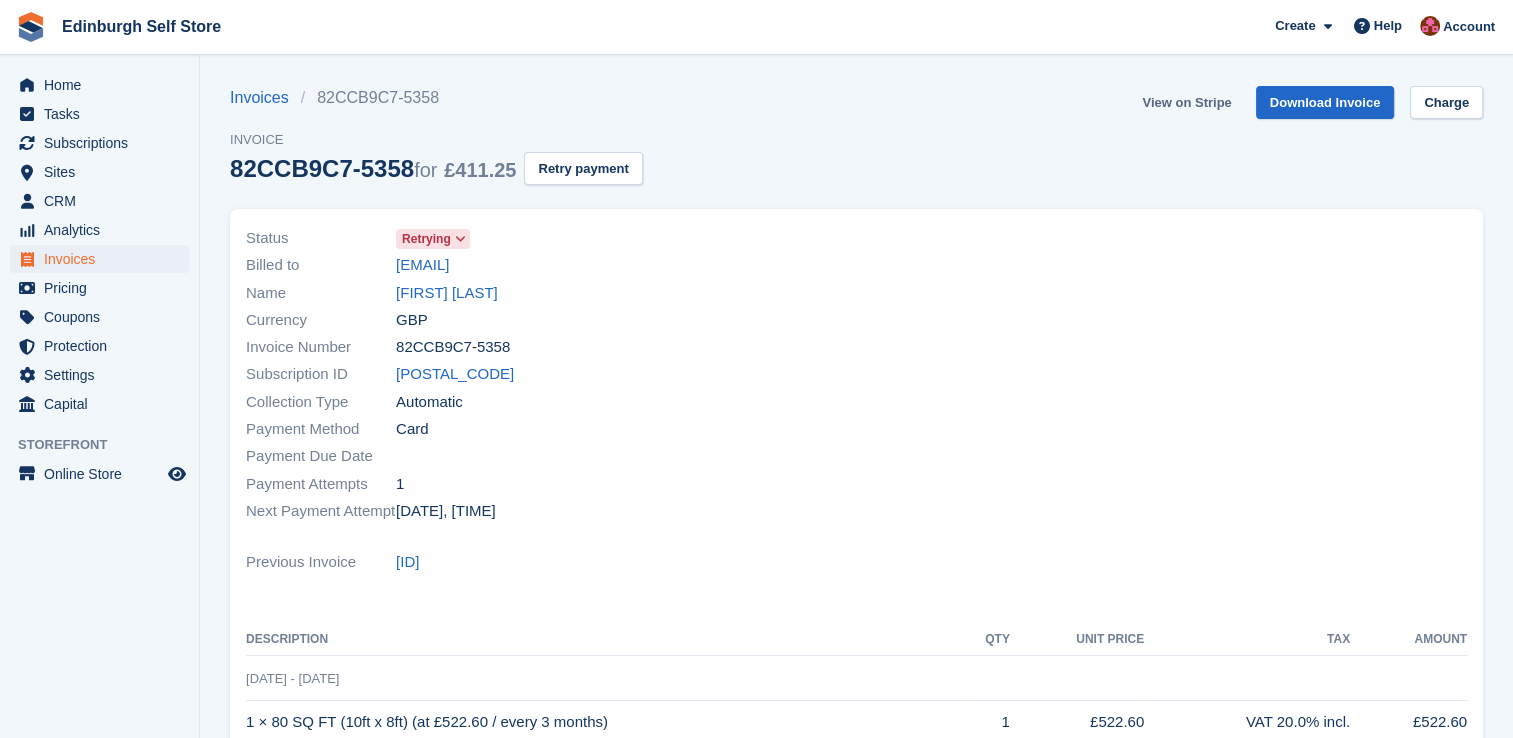 click on "View on Stripe" at bounding box center [1186, 102] 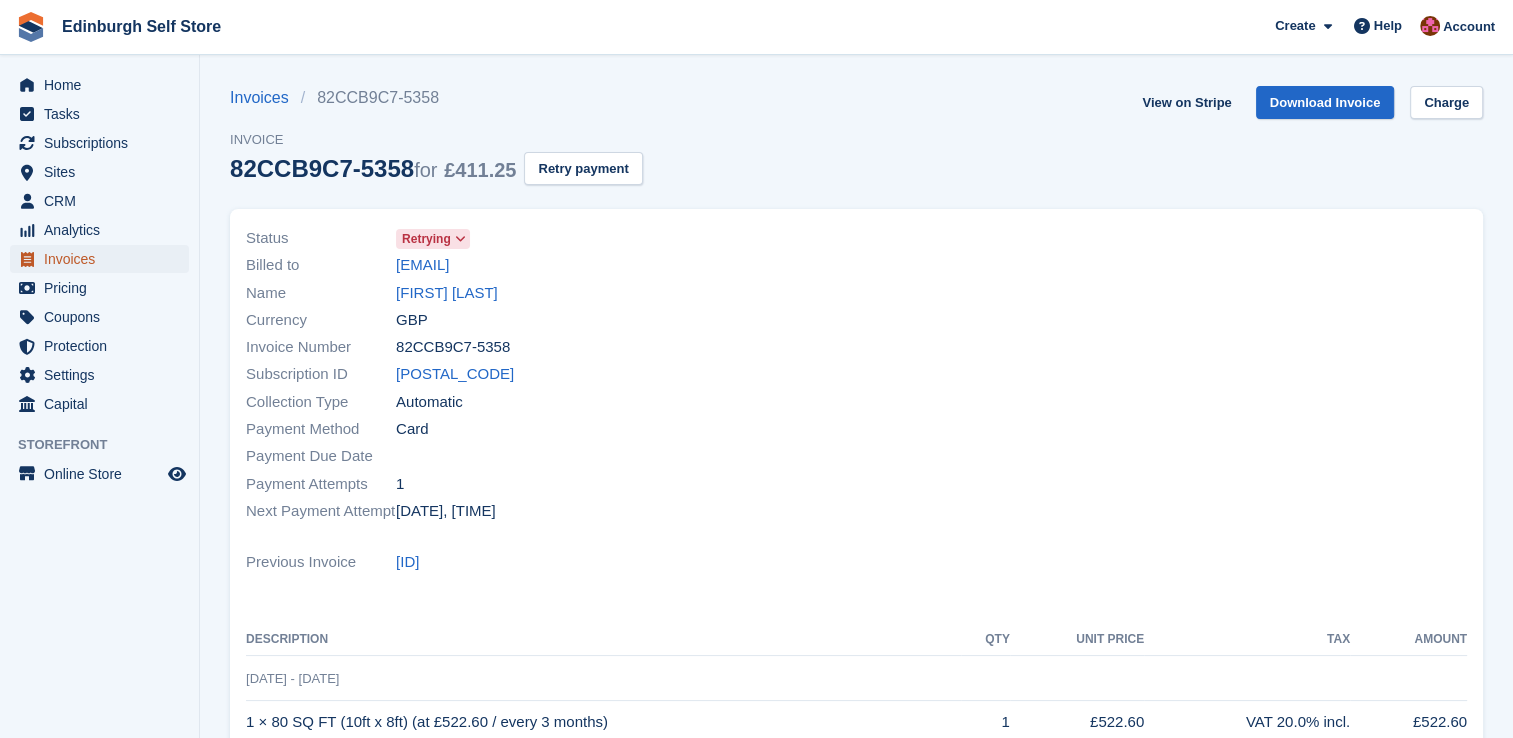 click on "Invoices" at bounding box center (104, 259) 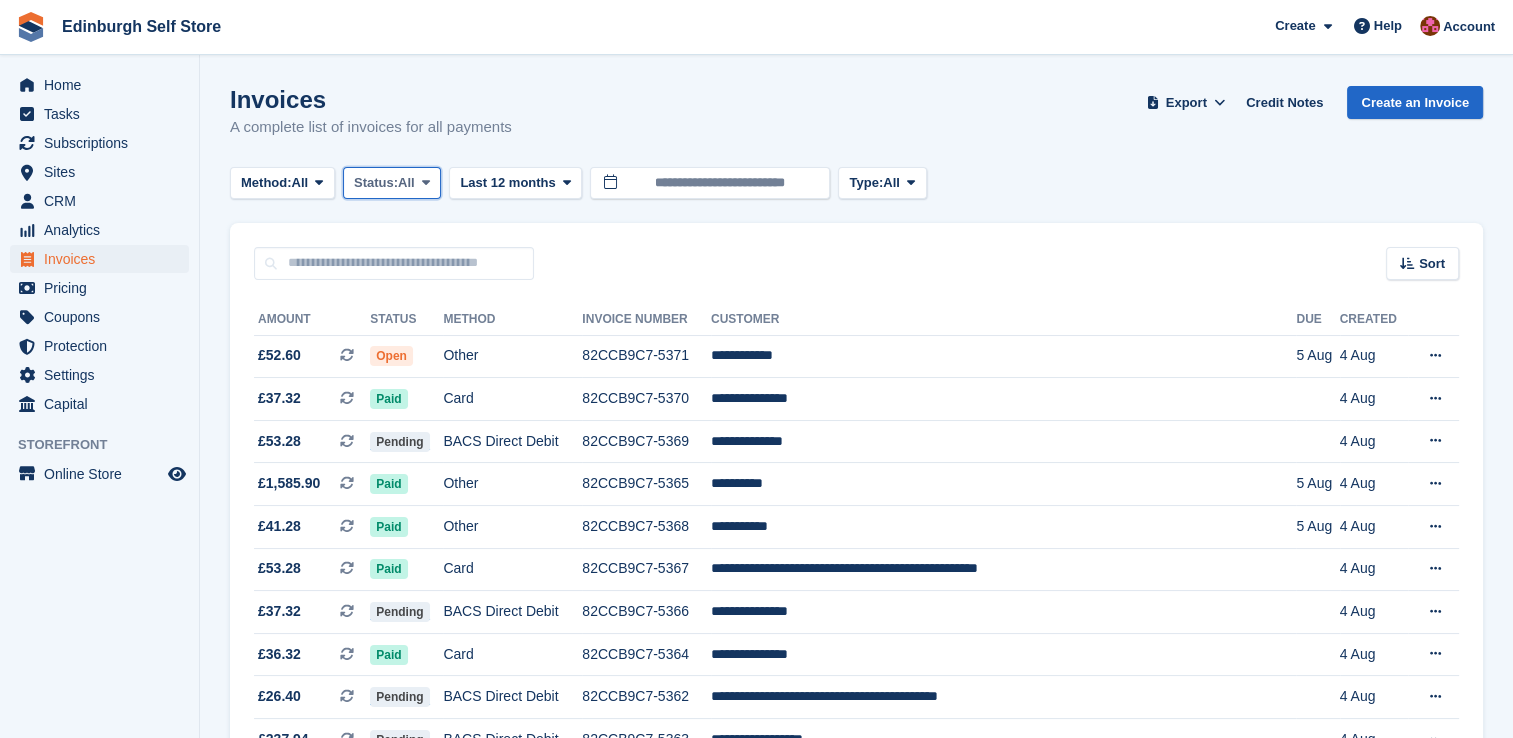 click at bounding box center [426, 182] 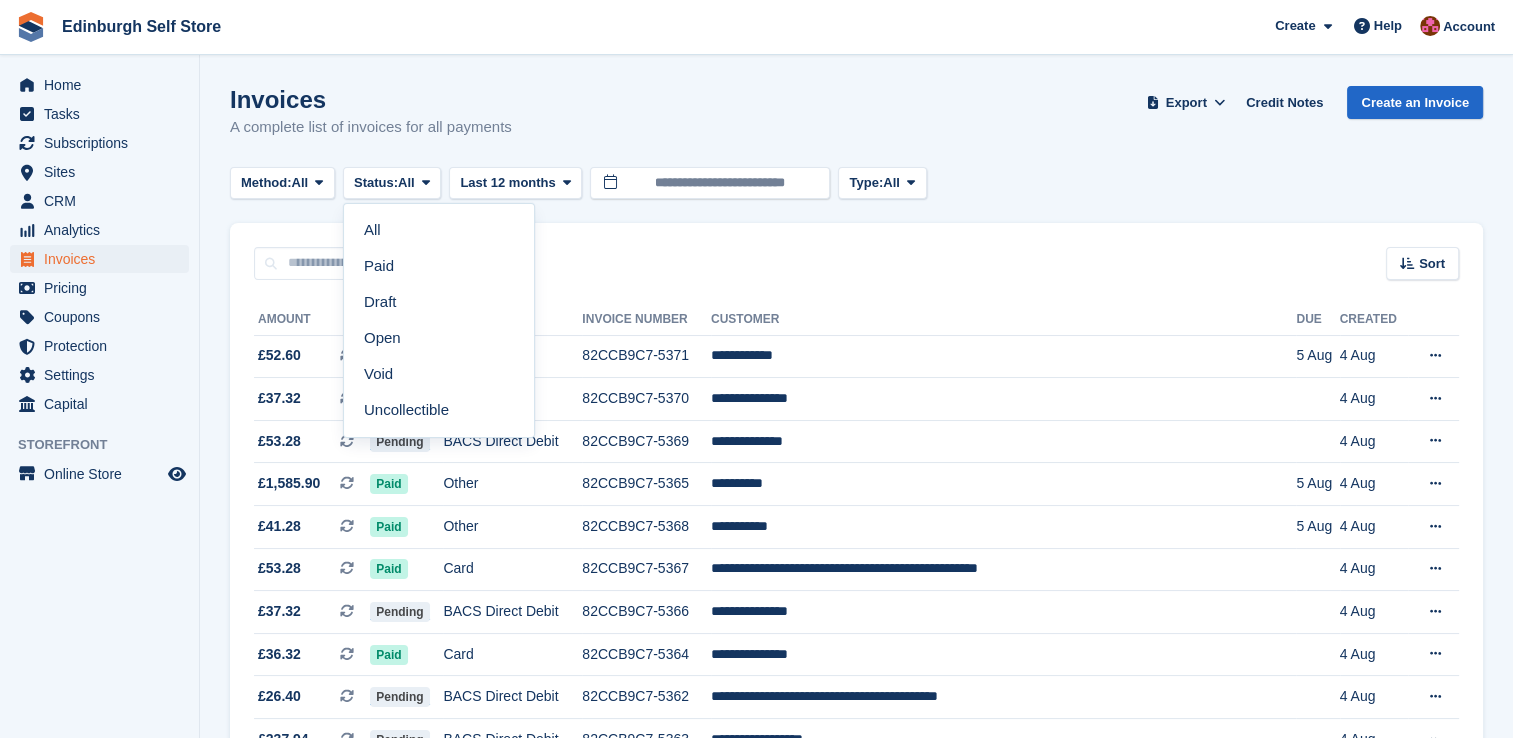 drag, startPoint x: 425, startPoint y: 337, endPoint x: 629, endPoint y: 309, distance: 205.9126 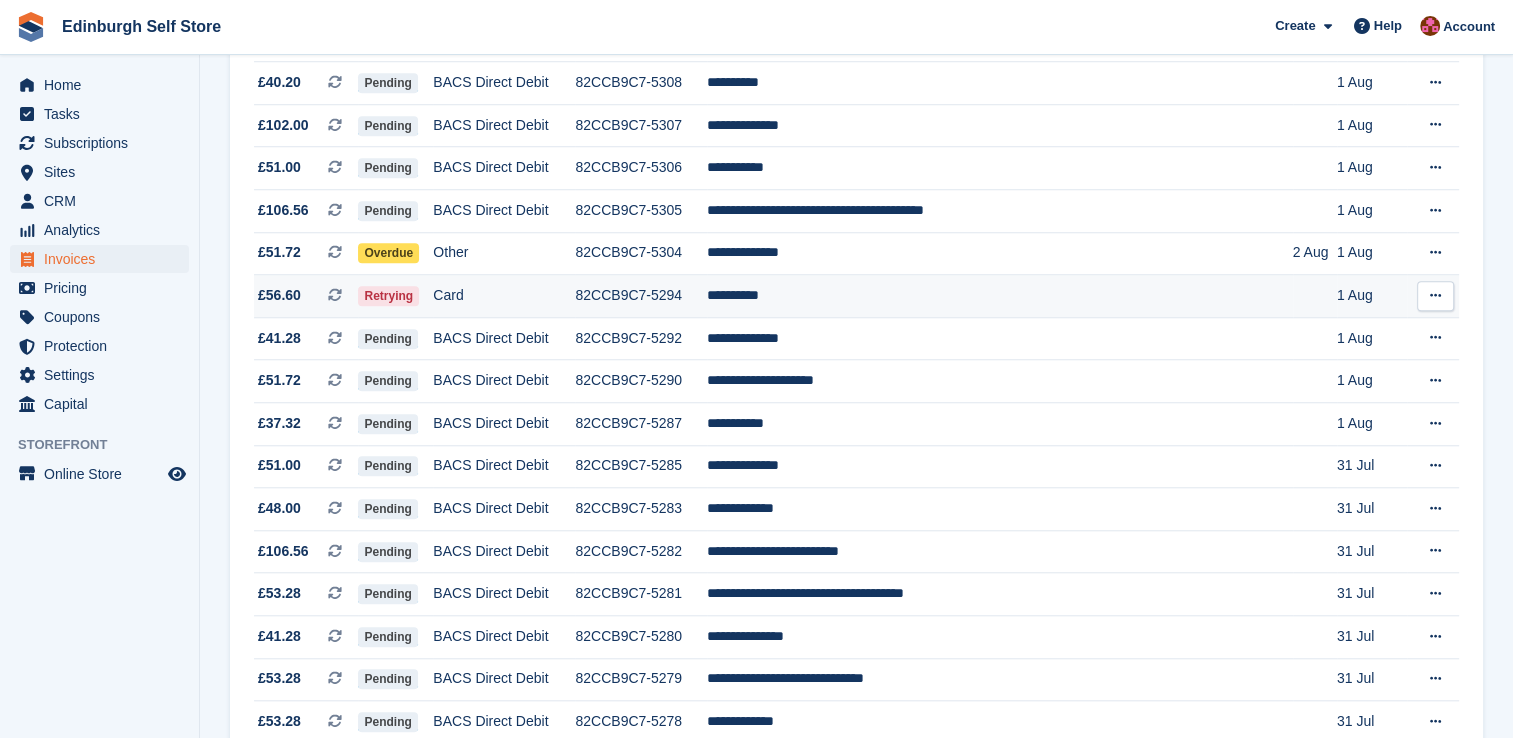 scroll, scrollTop: 1836, scrollLeft: 0, axis: vertical 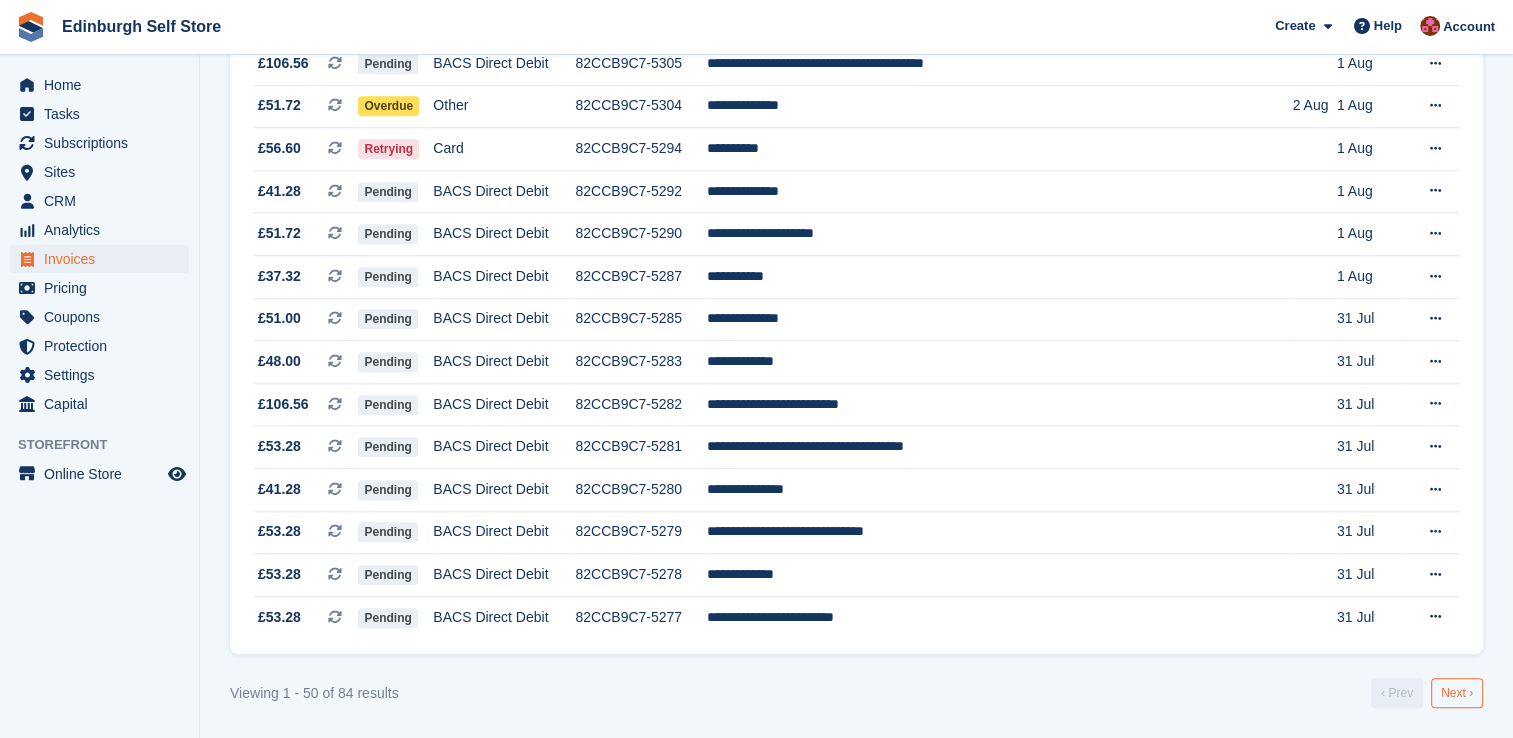 click on "Next ›" at bounding box center (1457, 693) 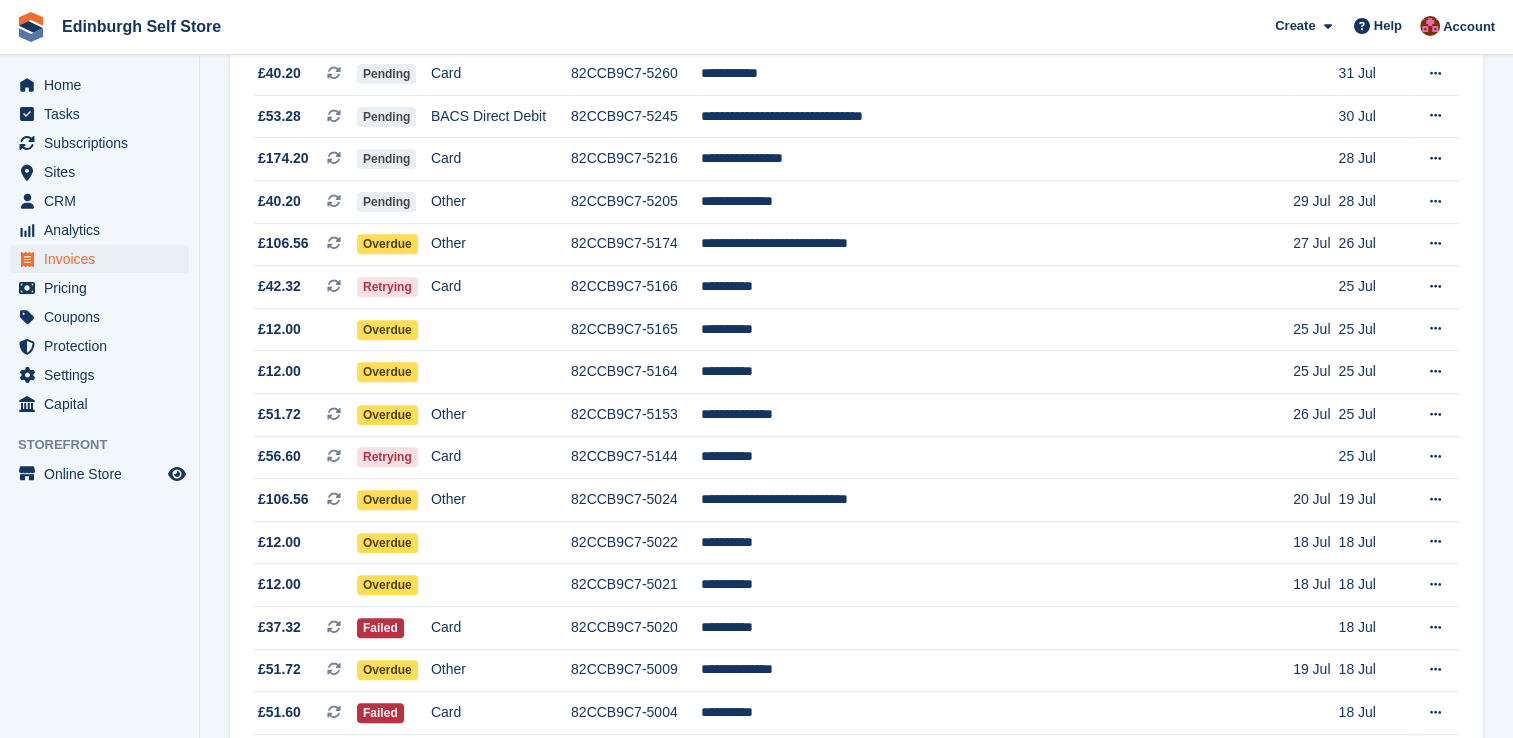 scroll, scrollTop: 351, scrollLeft: 0, axis: vertical 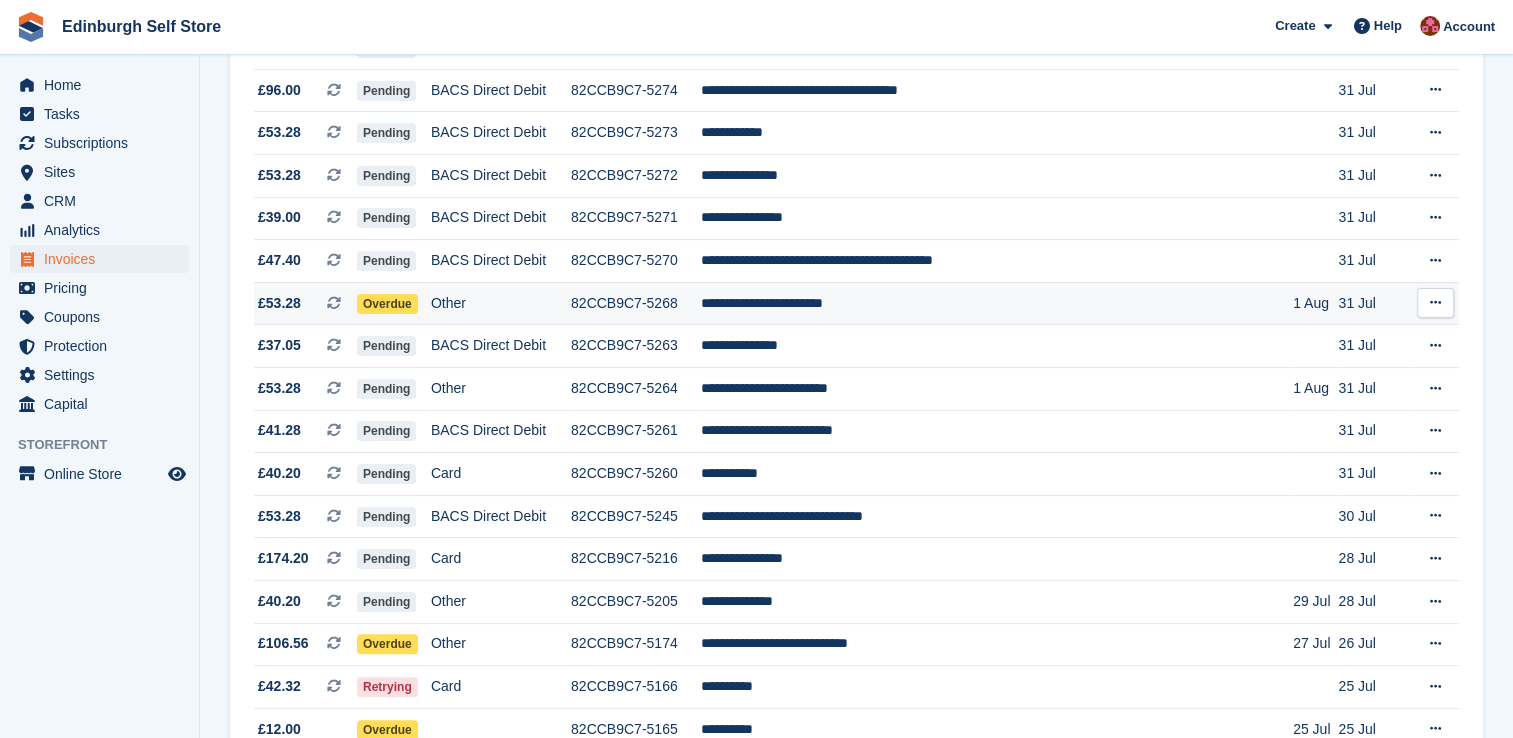 click on "**********" at bounding box center (997, 303) 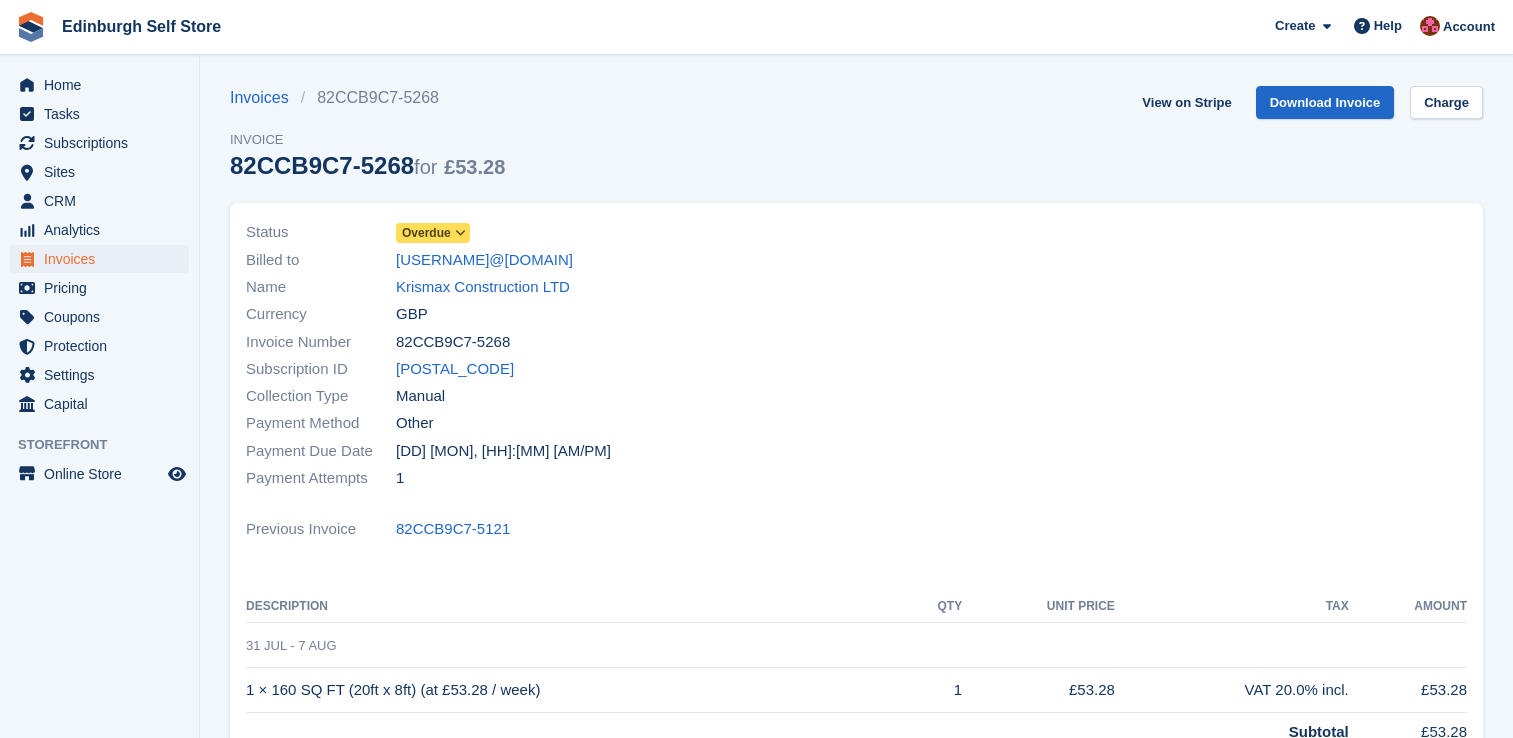 scroll, scrollTop: 0, scrollLeft: 0, axis: both 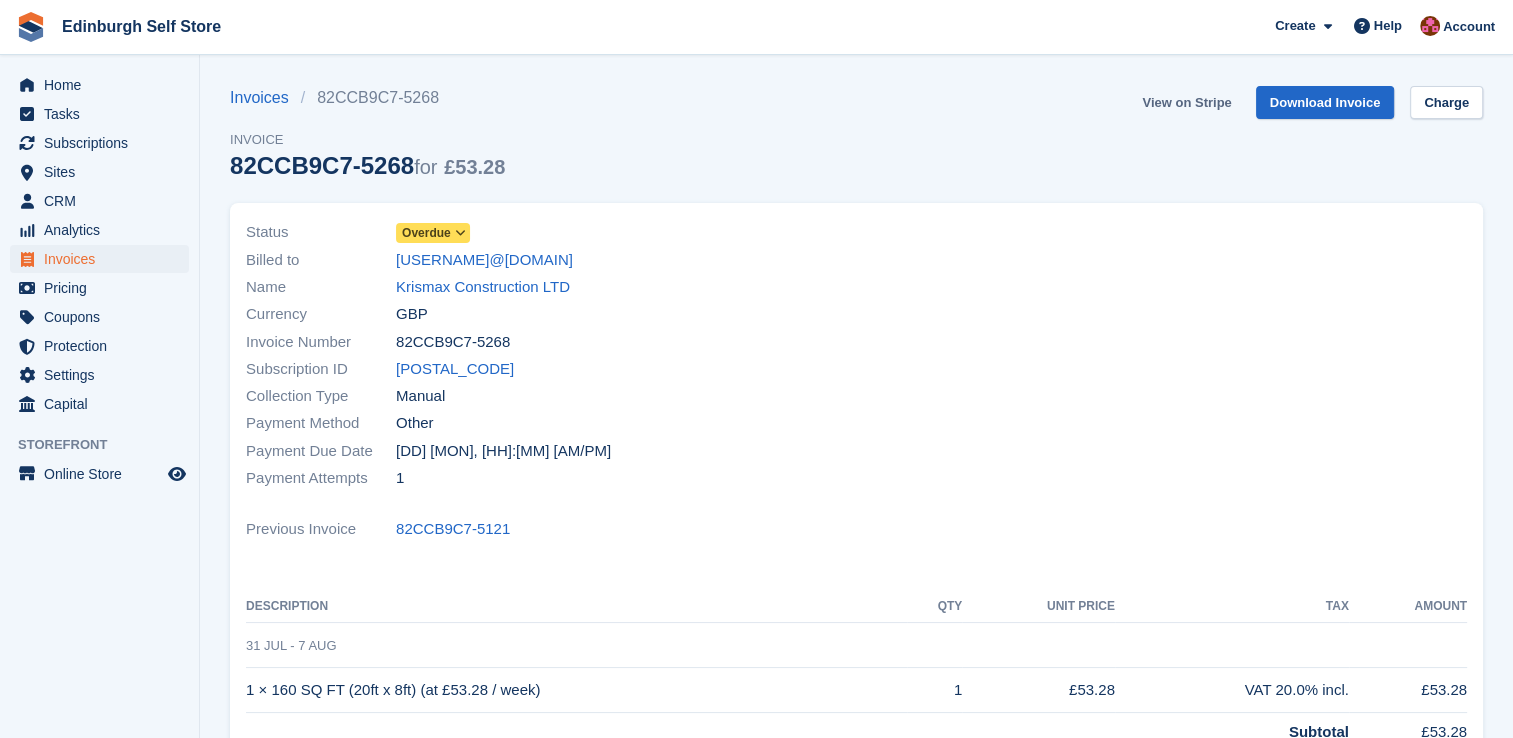click on "View on Stripe" at bounding box center (1186, 102) 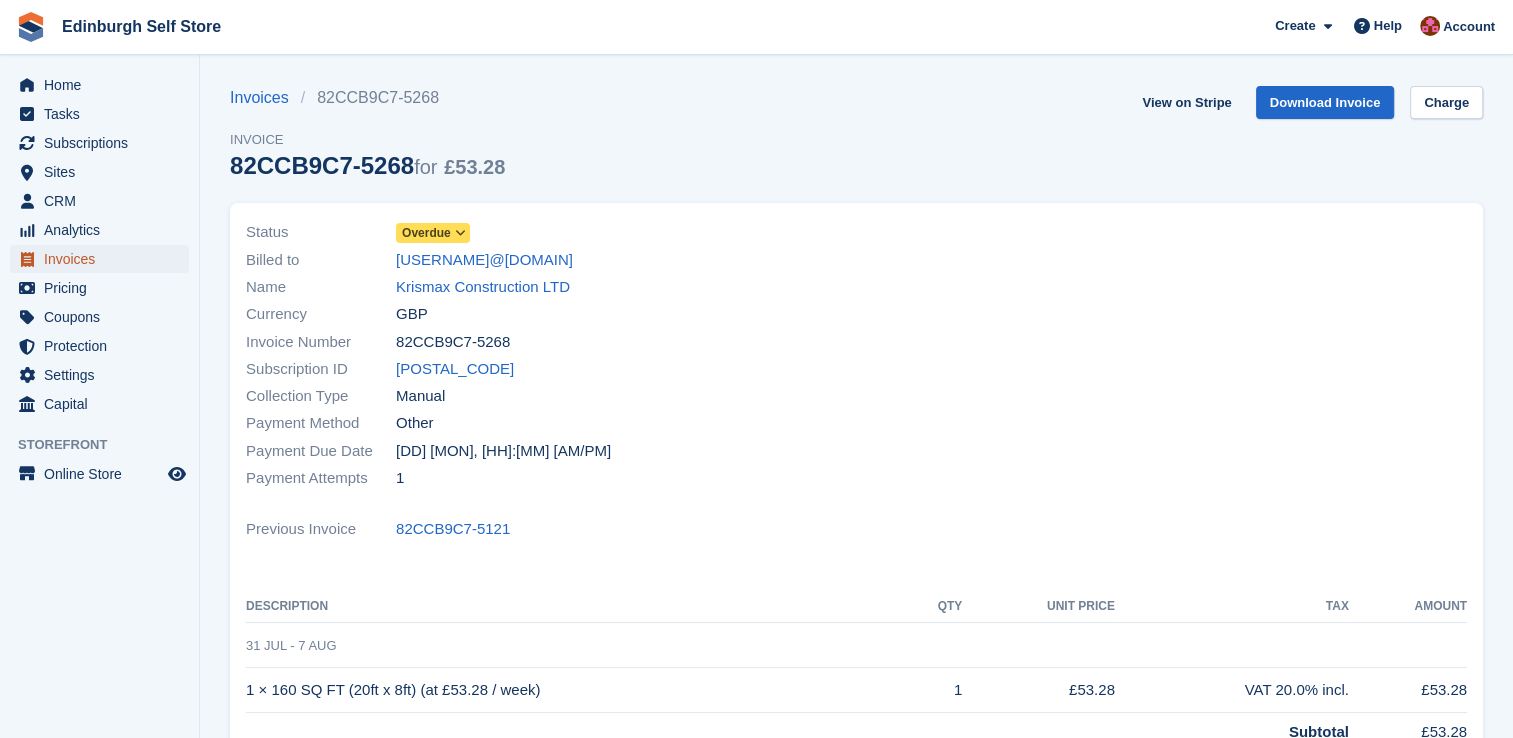 click on "Invoices" at bounding box center [104, 259] 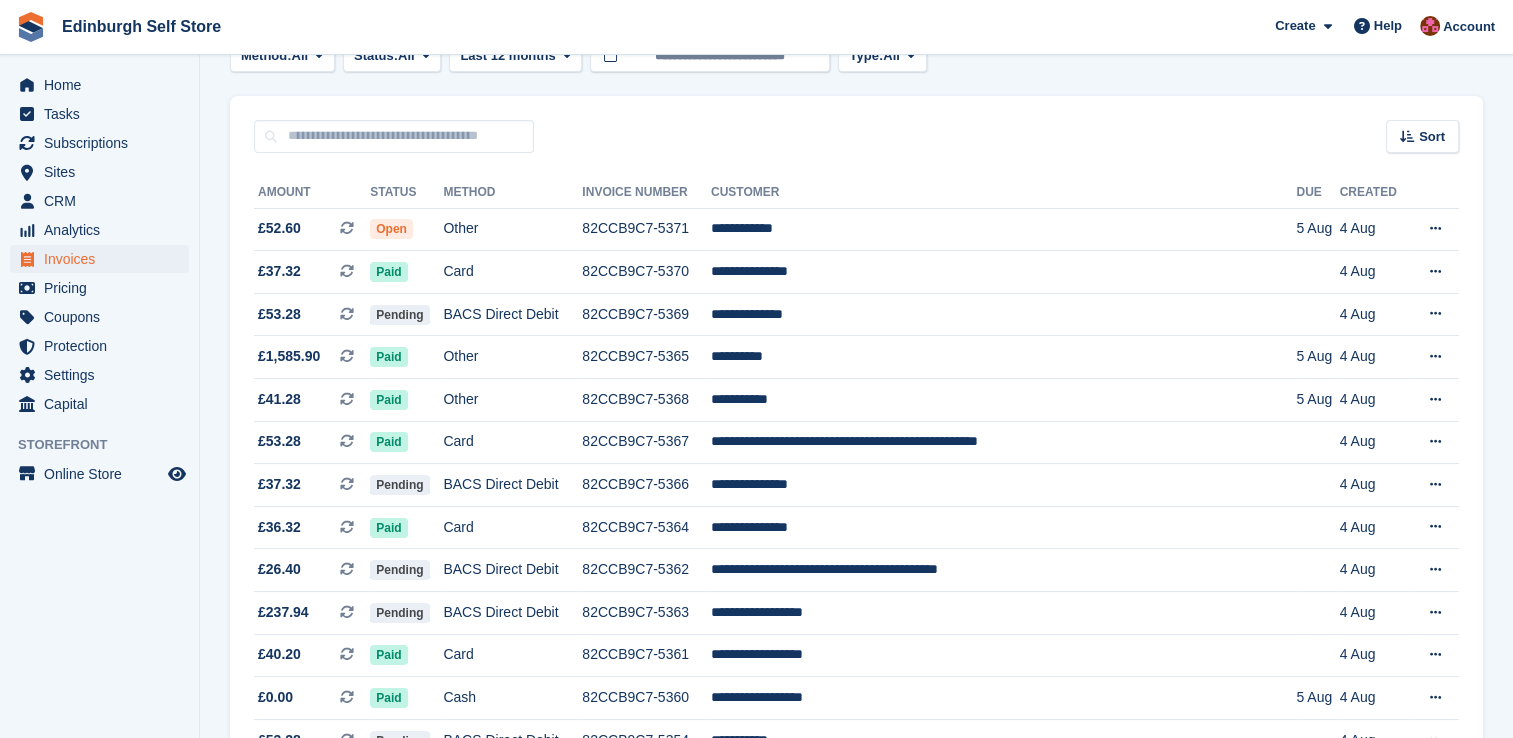 scroll, scrollTop: 0, scrollLeft: 0, axis: both 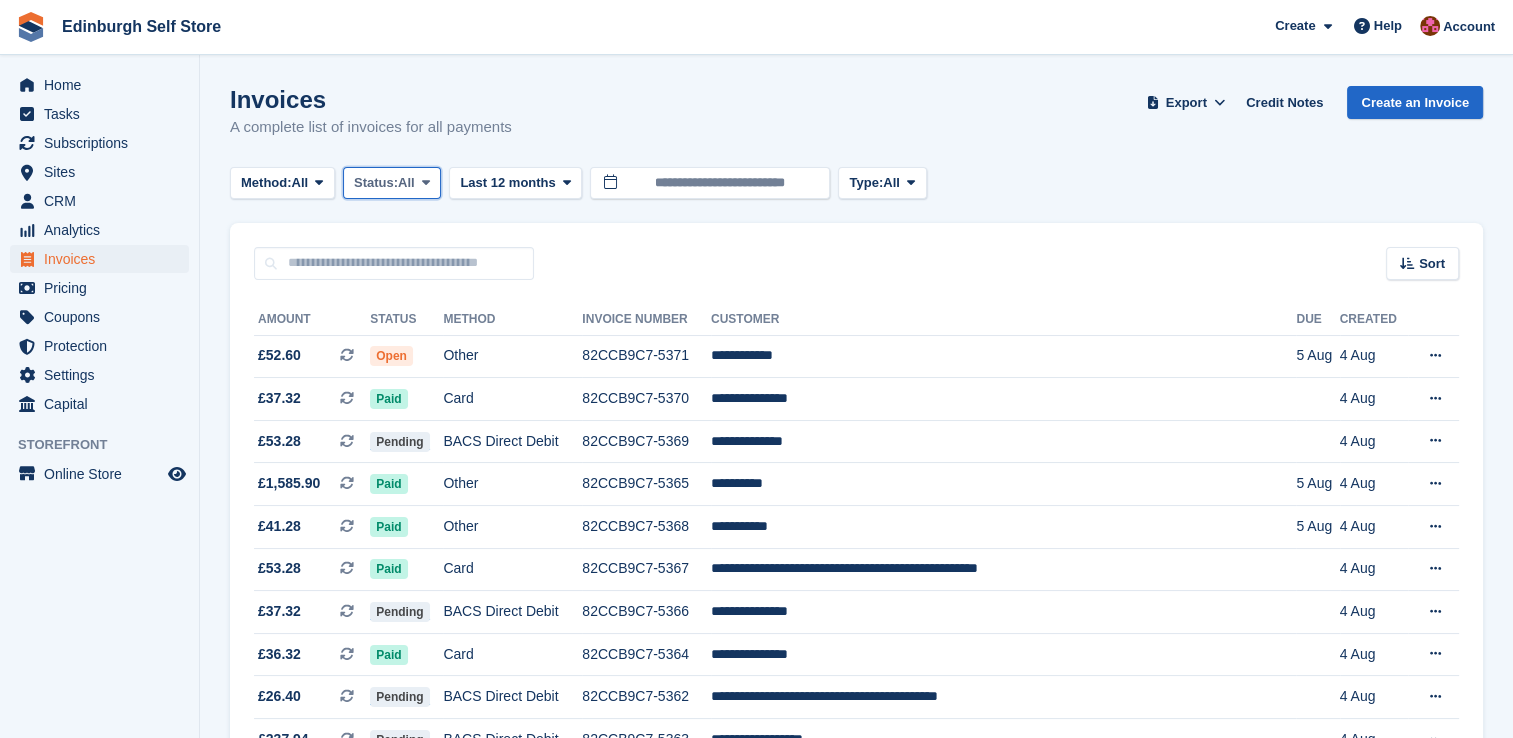 click at bounding box center [426, 182] 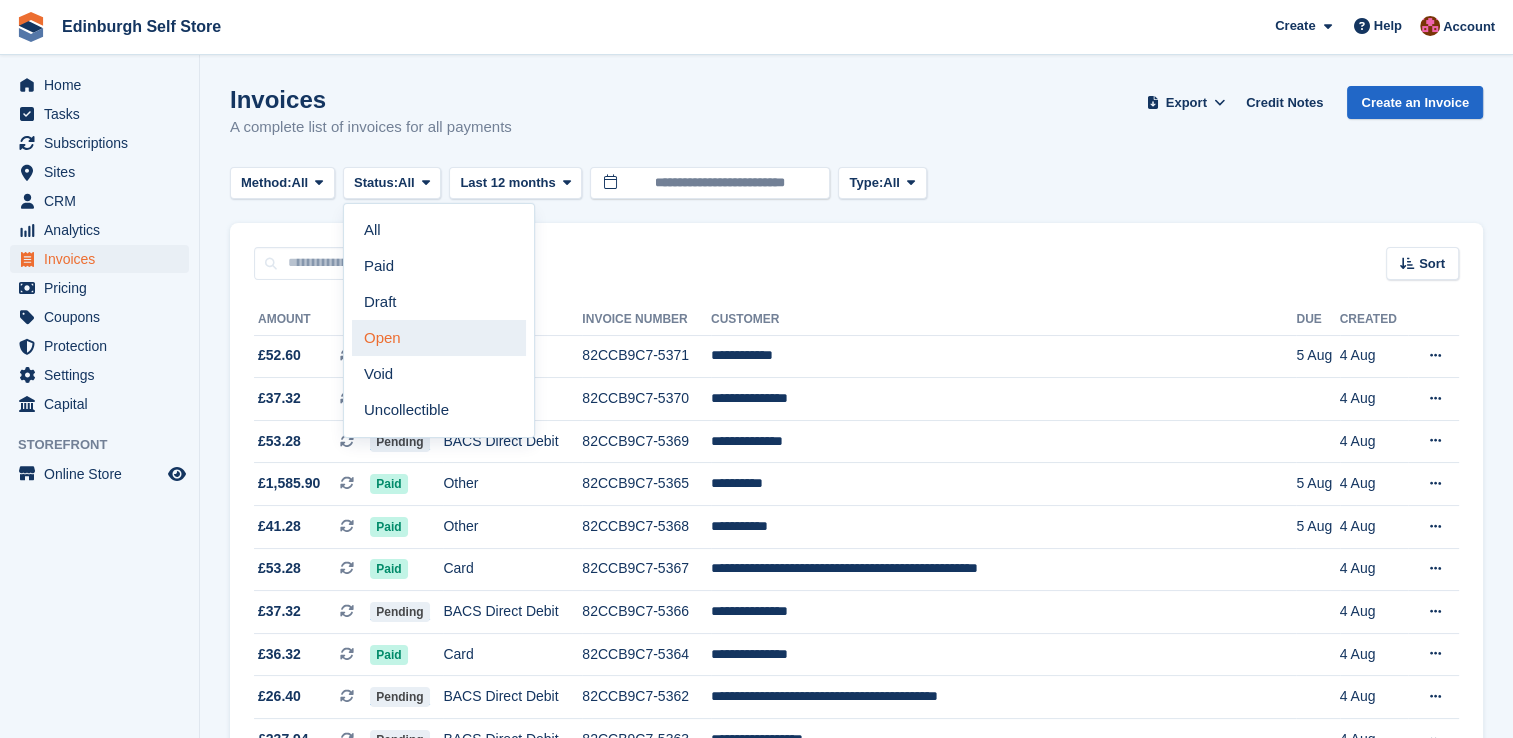 click on "Open" at bounding box center [439, 338] 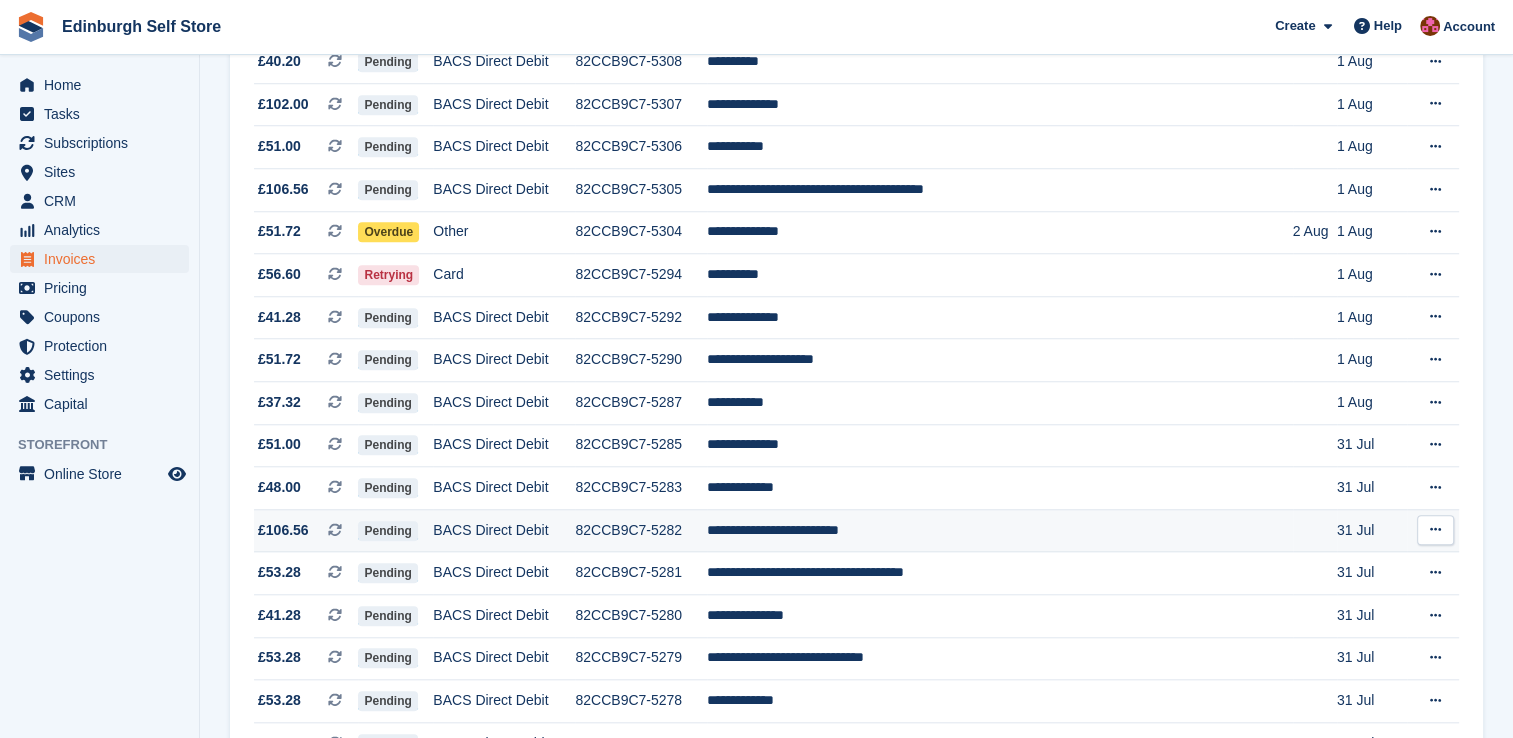 scroll, scrollTop: 1836, scrollLeft: 0, axis: vertical 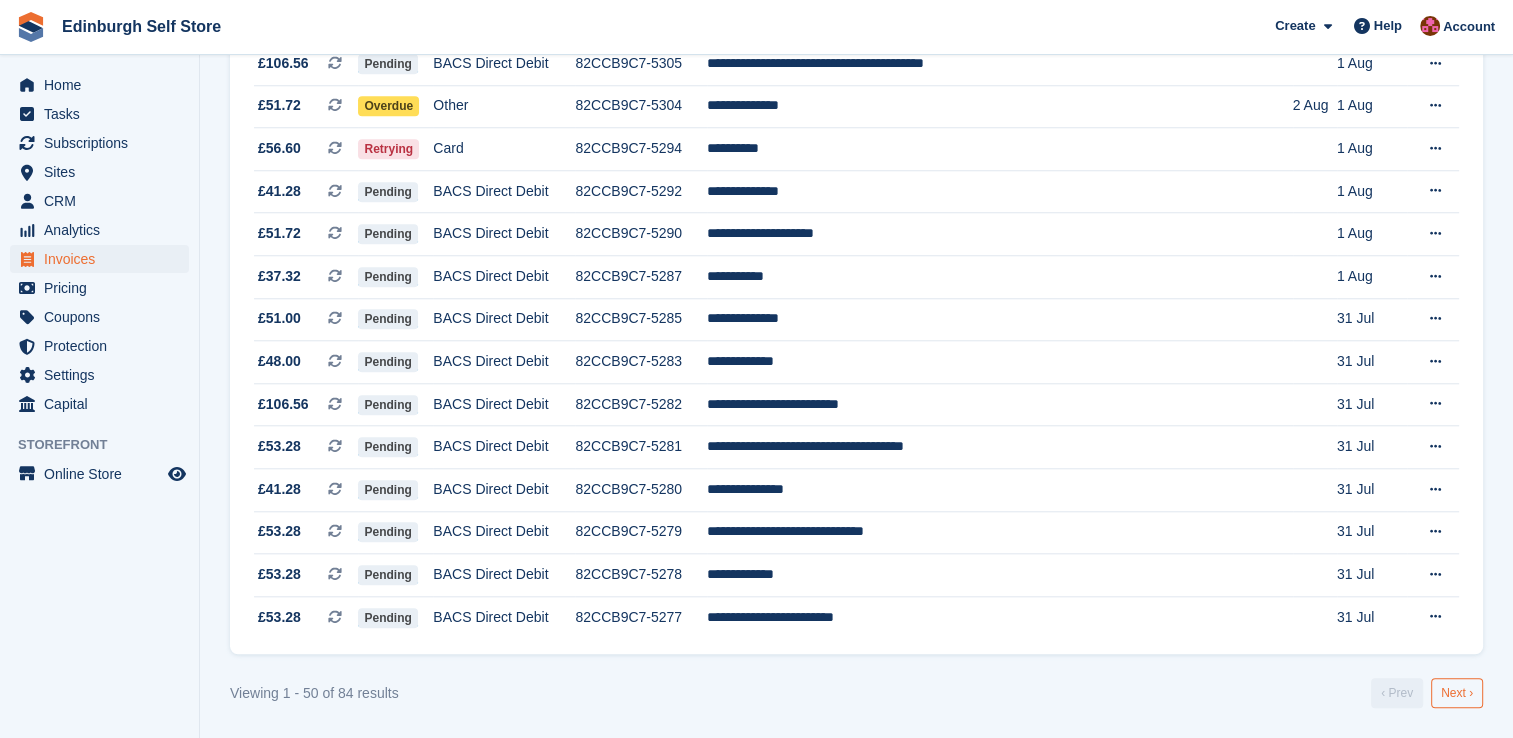 click on "Next ›" at bounding box center (1457, 693) 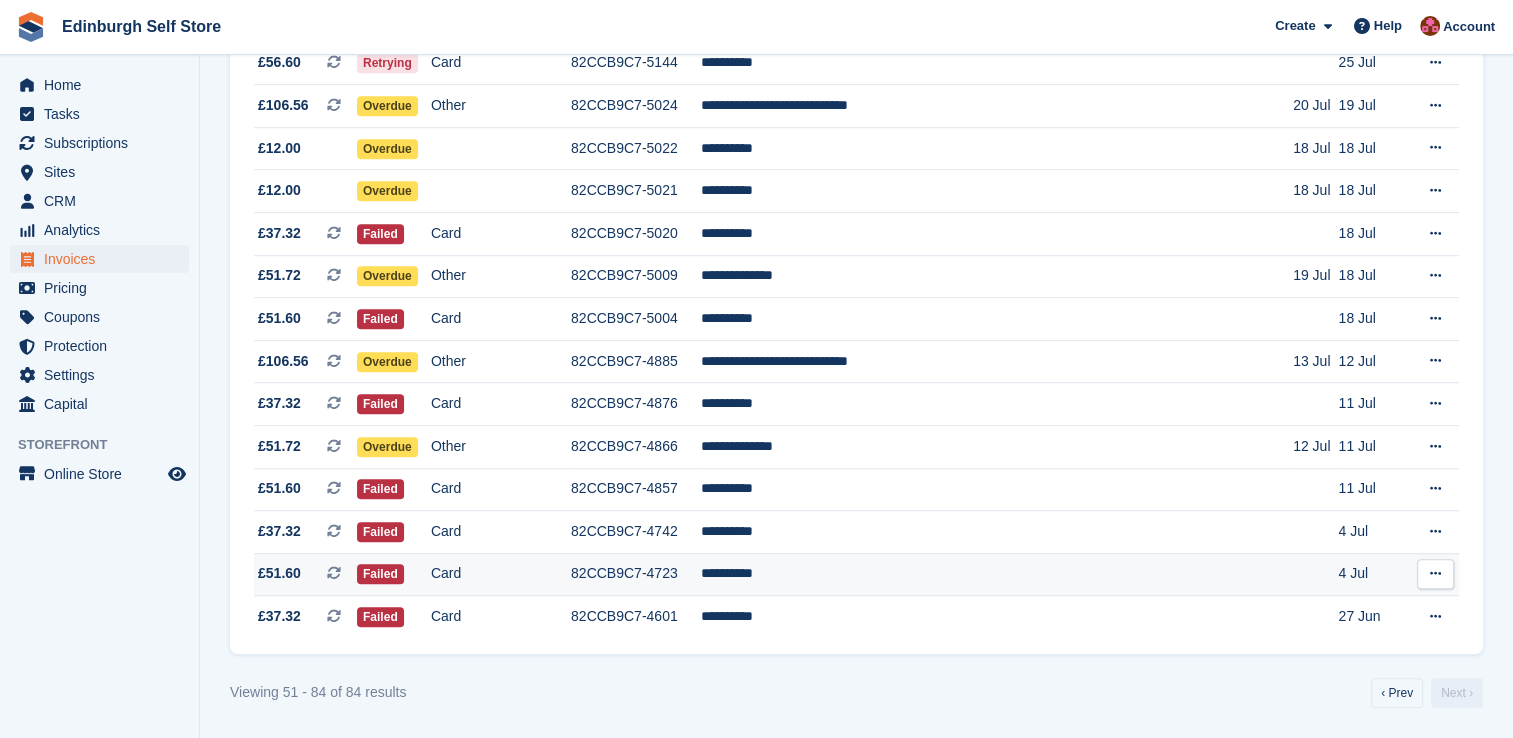 scroll, scrollTop: 1151, scrollLeft: 0, axis: vertical 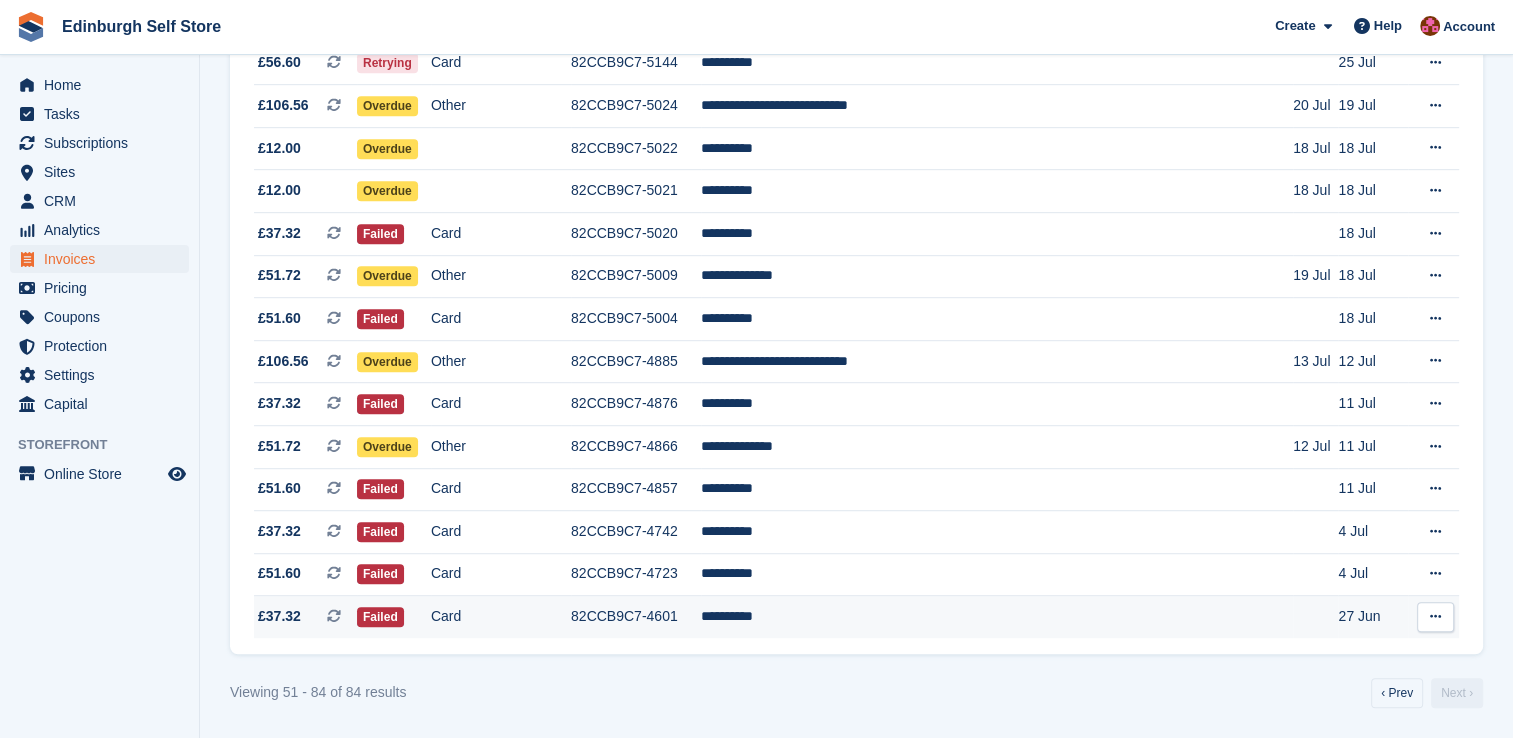 click on "**********" at bounding box center (997, 617) 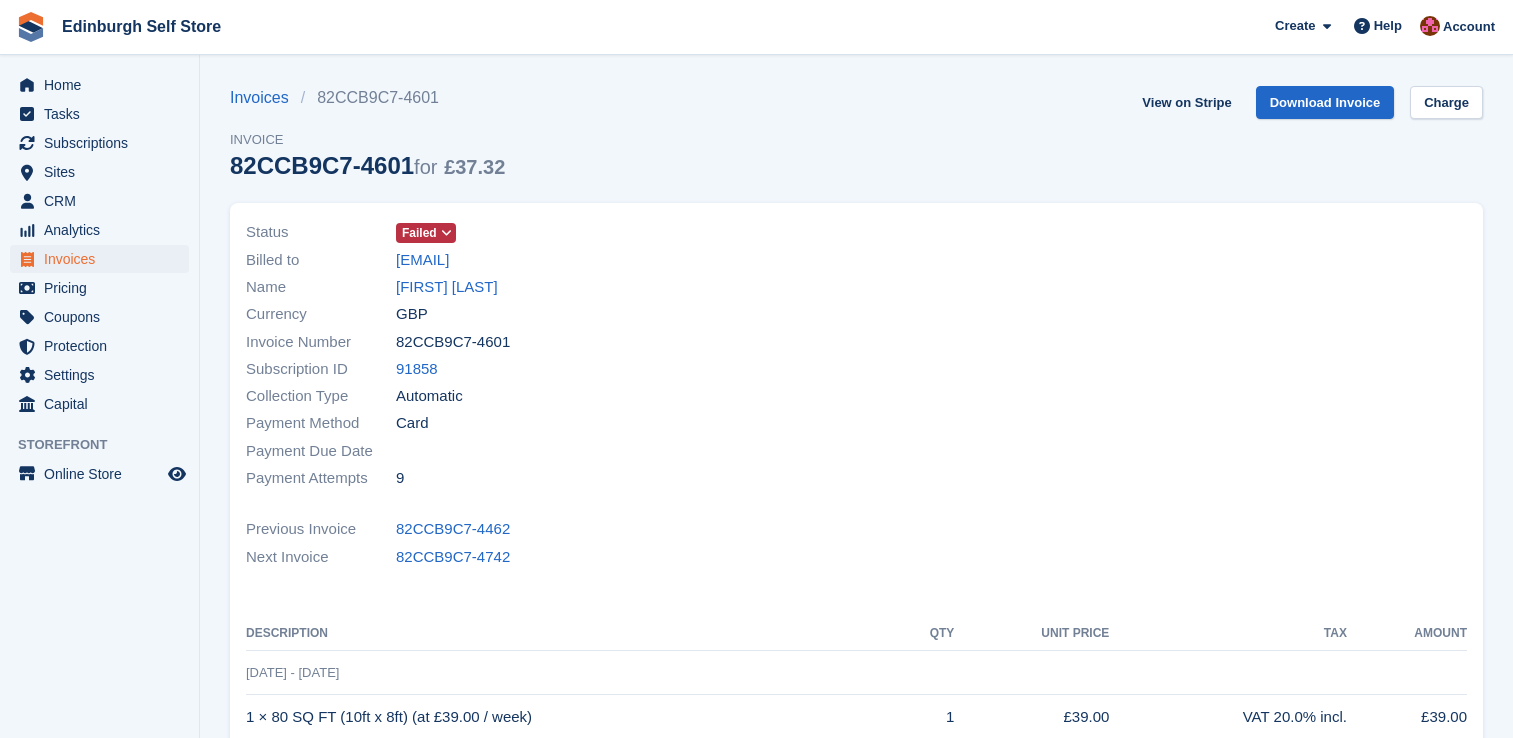 scroll, scrollTop: 0, scrollLeft: 0, axis: both 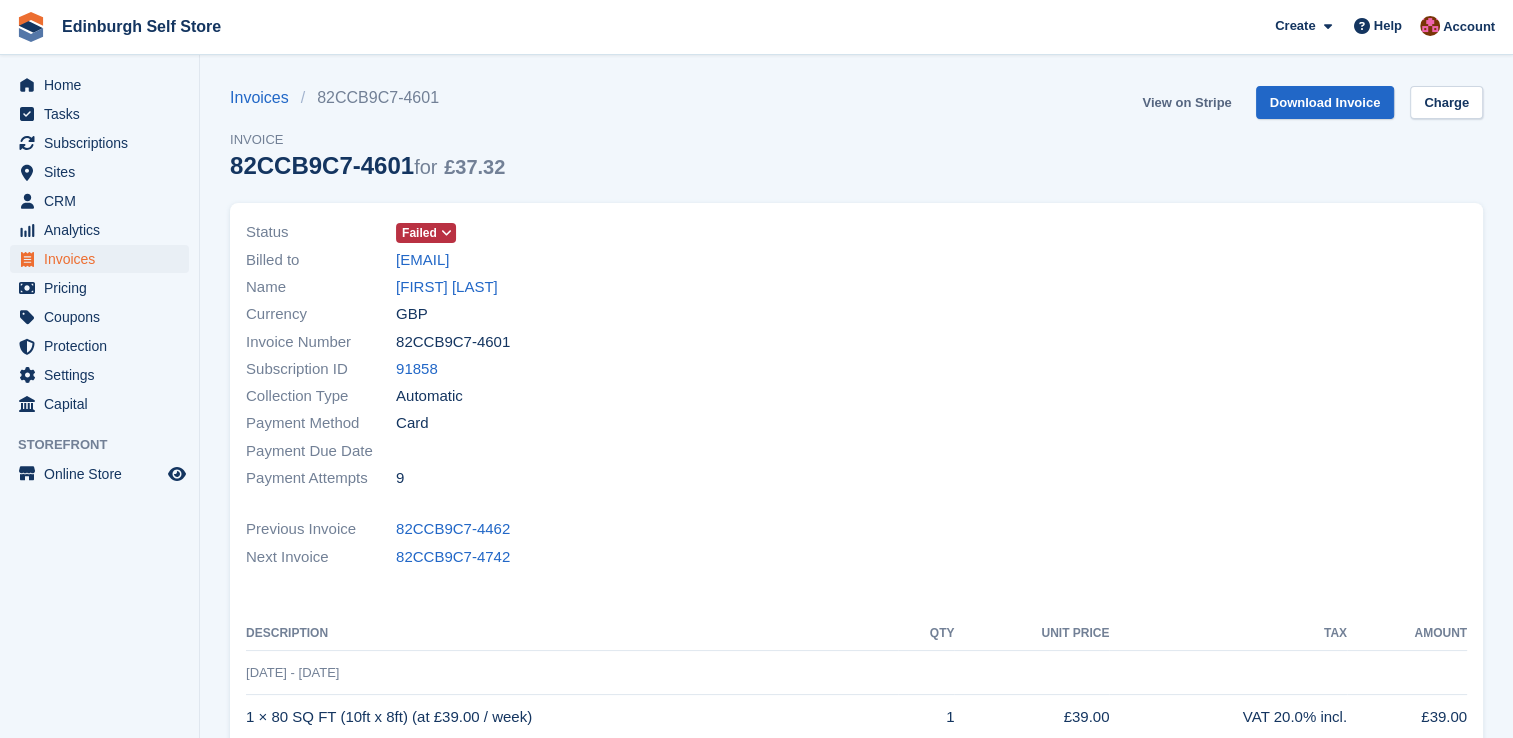 click on "View on Stripe" at bounding box center (1186, 102) 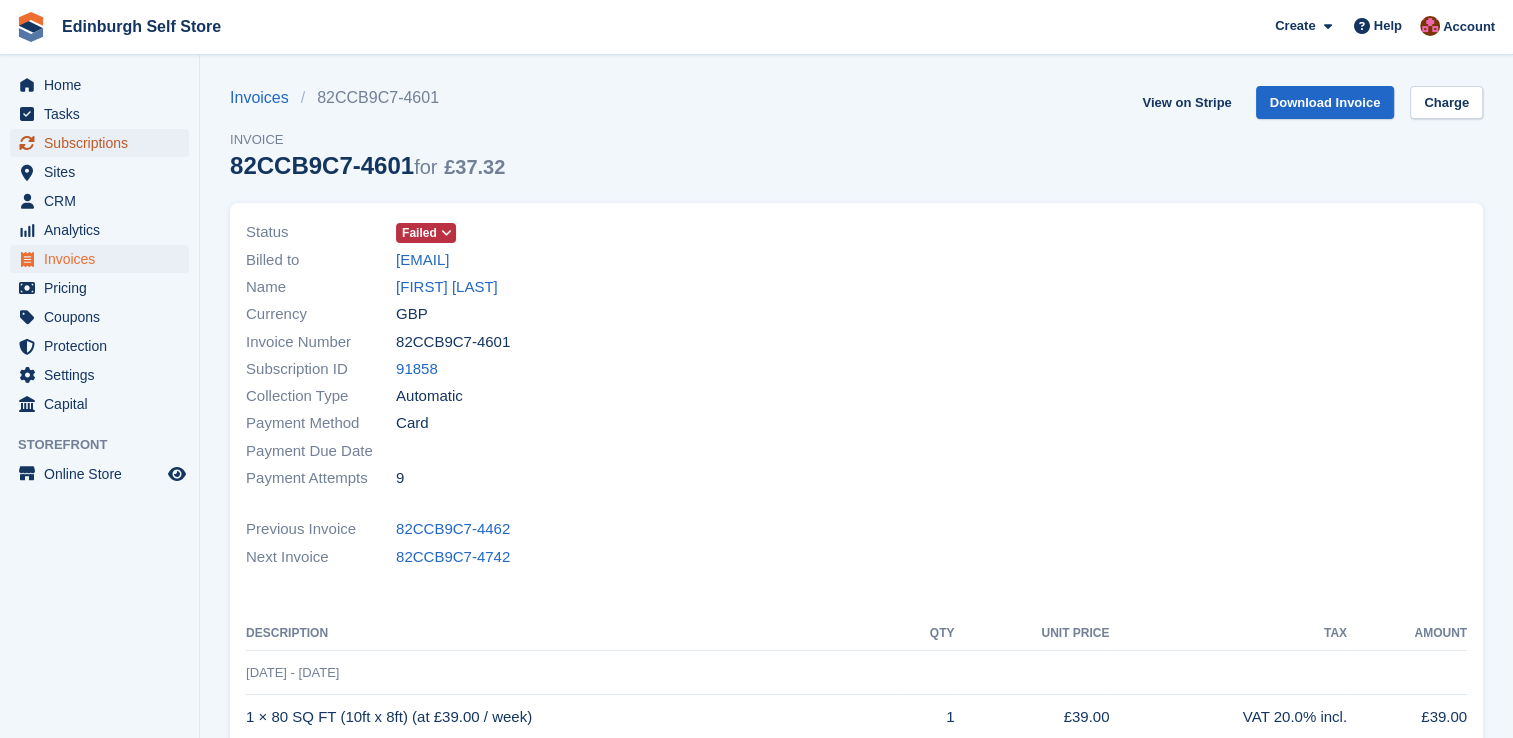 click on "Subscriptions" at bounding box center (104, 143) 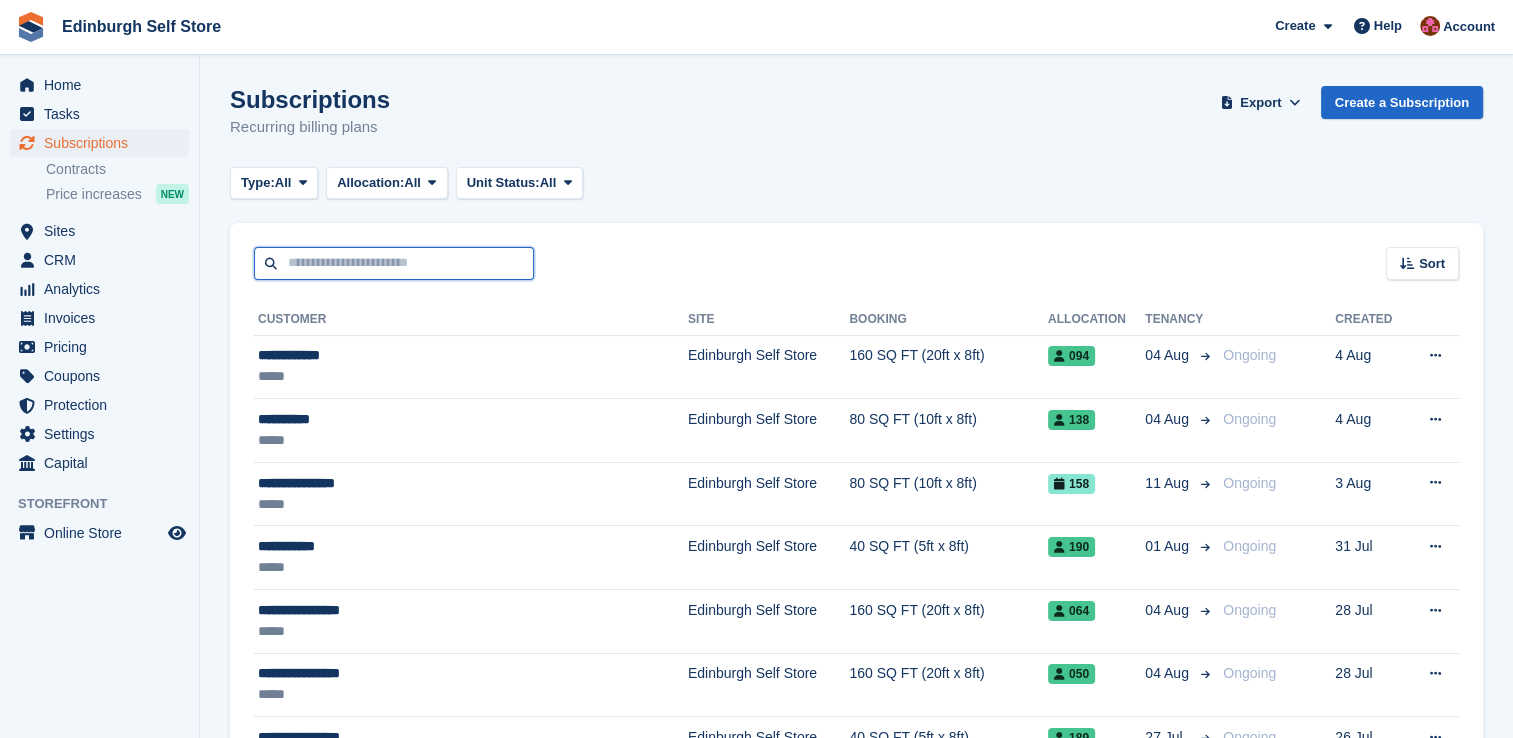 click at bounding box center (394, 263) 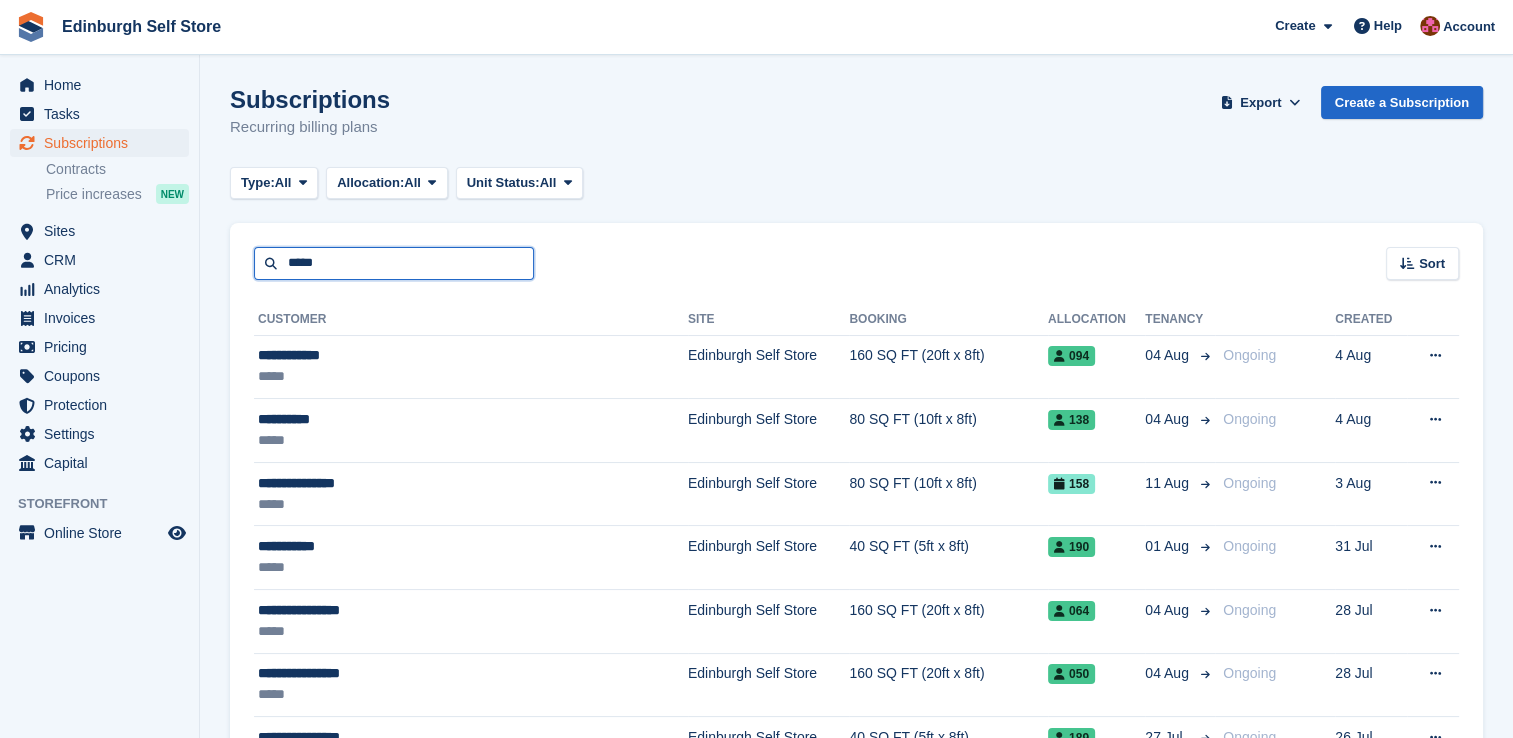 type on "*****" 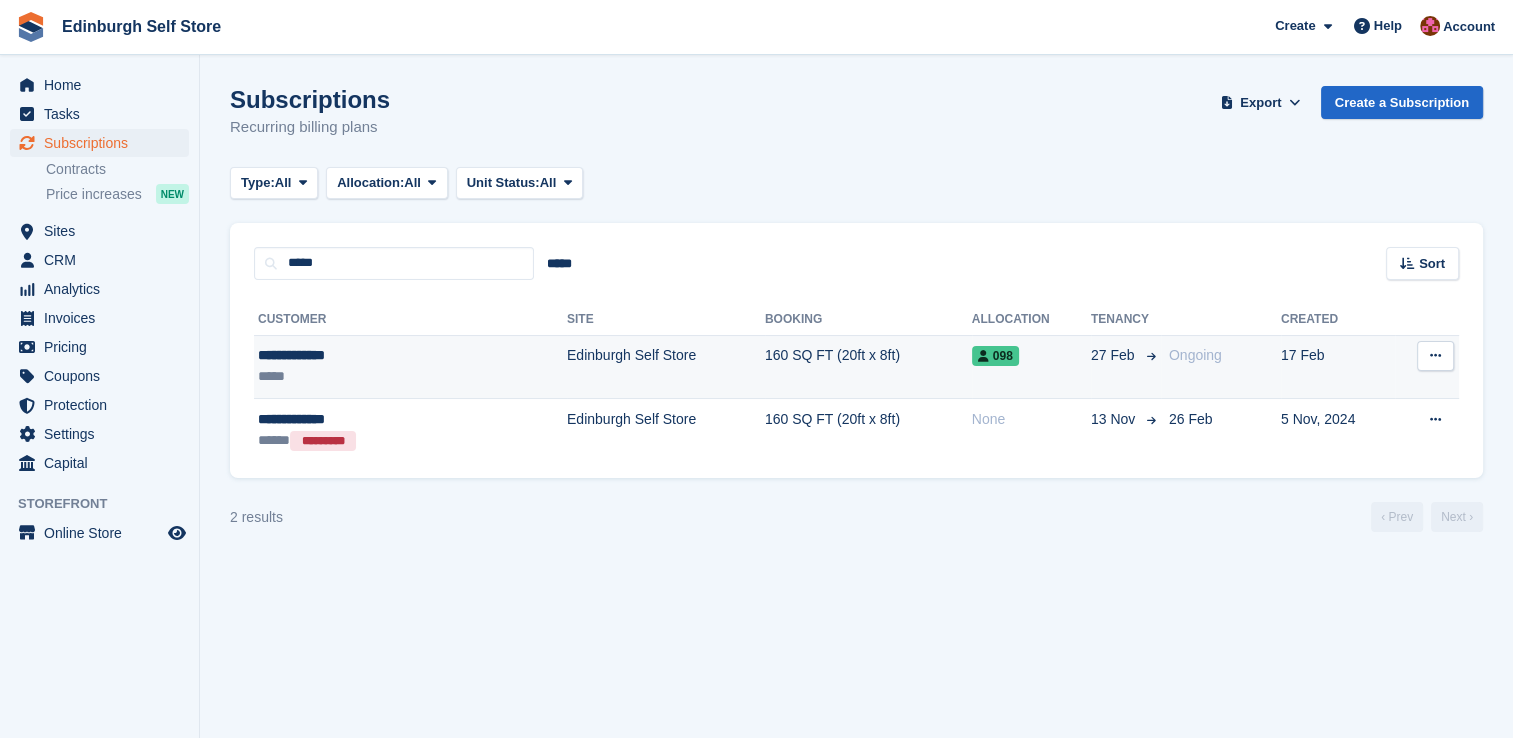 click on "Edinburgh Self Store" at bounding box center [666, 367] 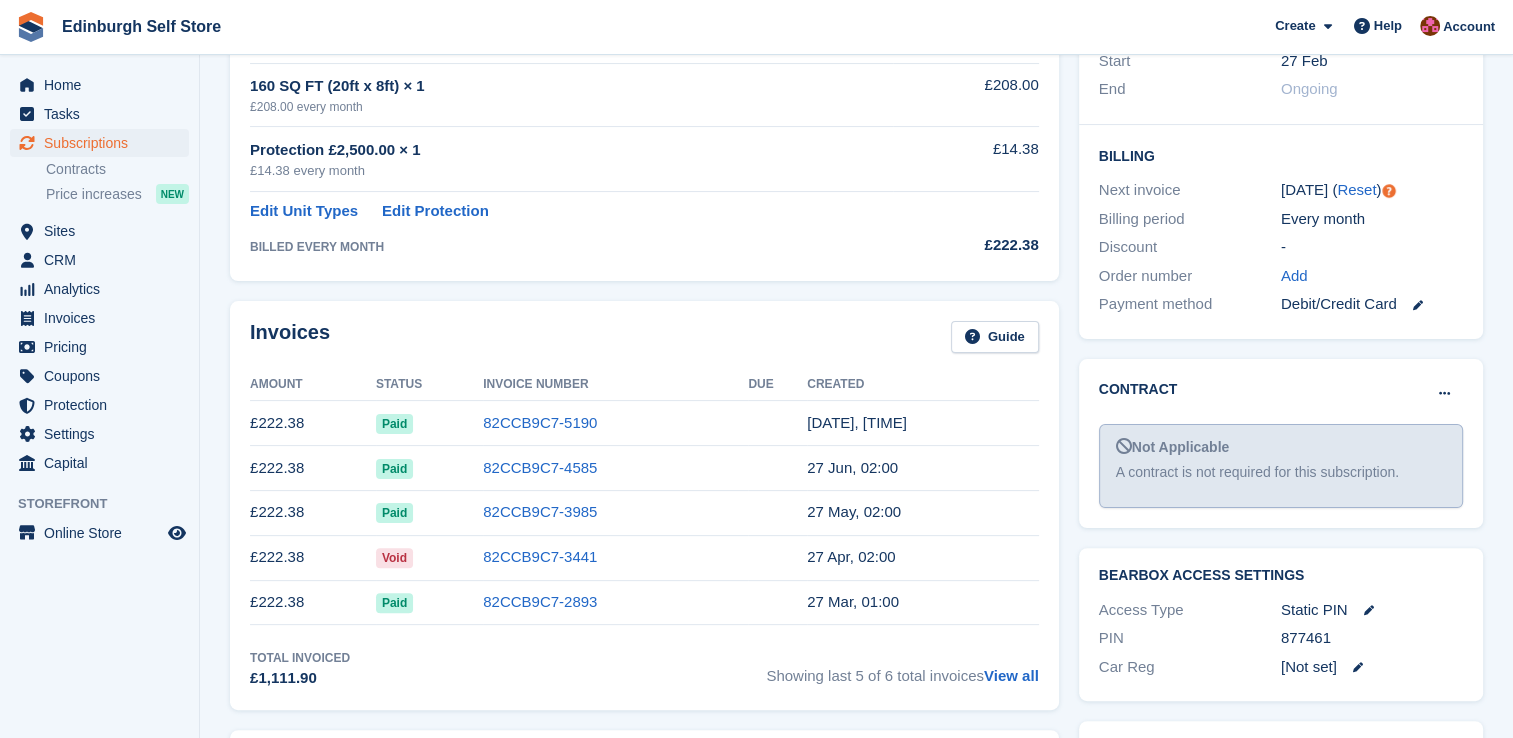 scroll, scrollTop: 0, scrollLeft: 0, axis: both 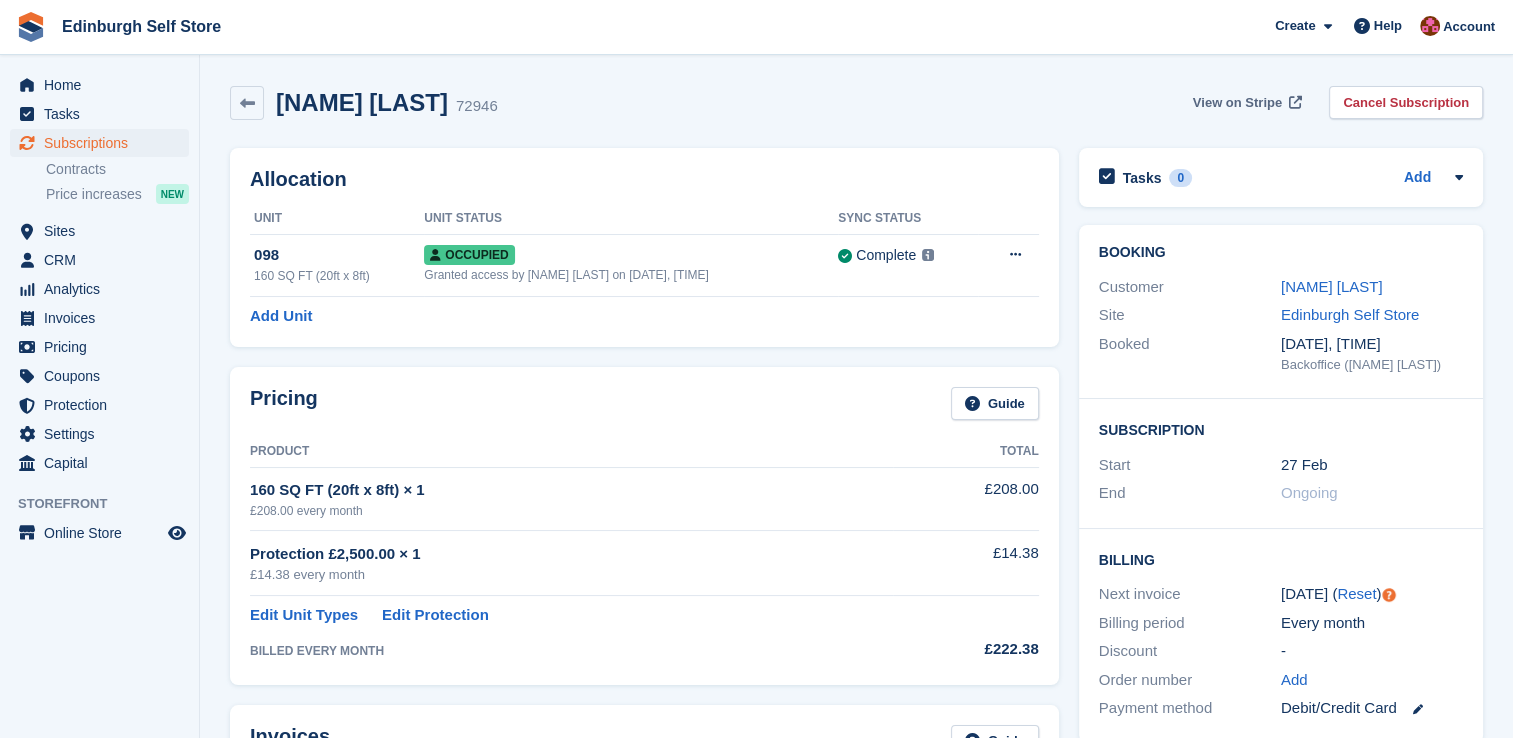 click on "View on Stripe" at bounding box center [1237, 103] 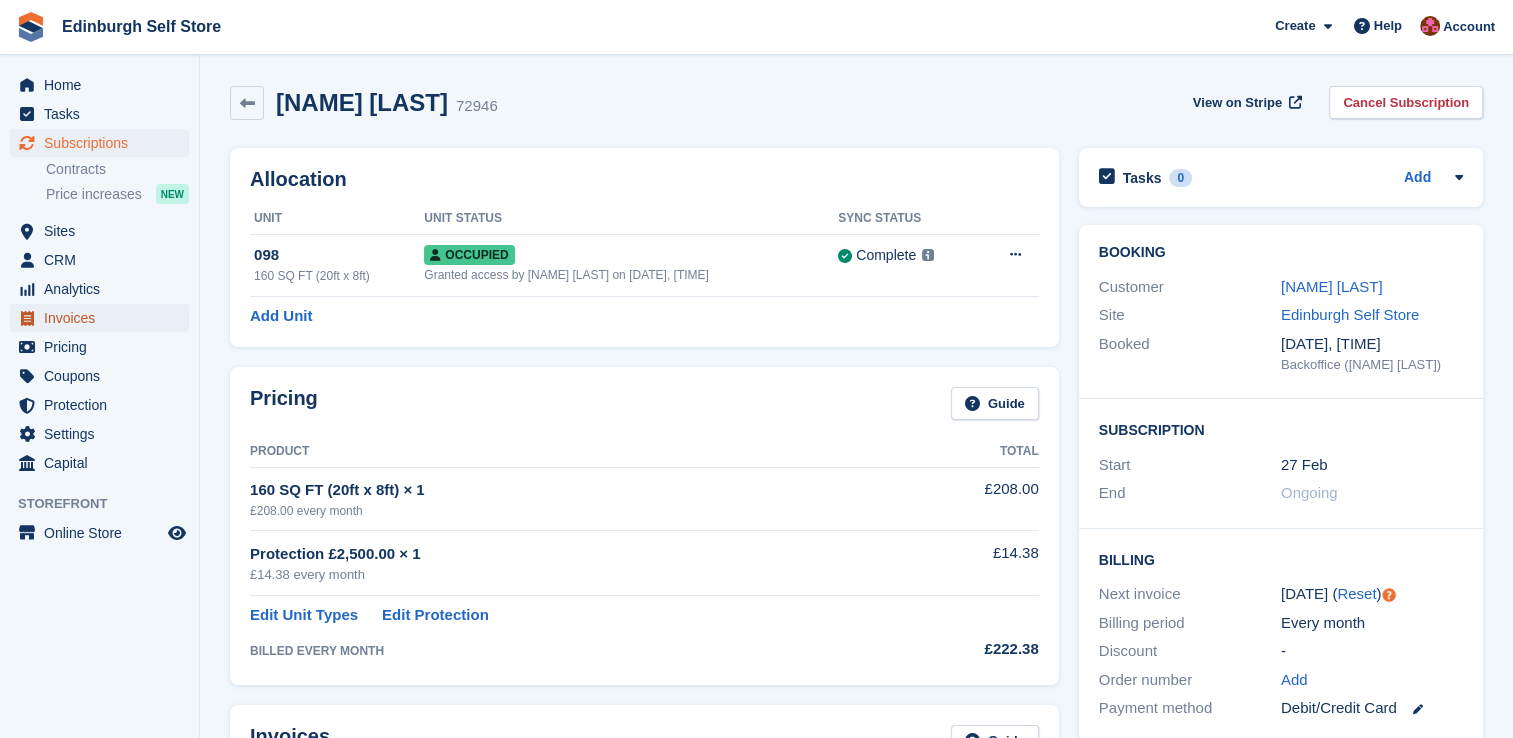 click on "Invoices" at bounding box center [104, 318] 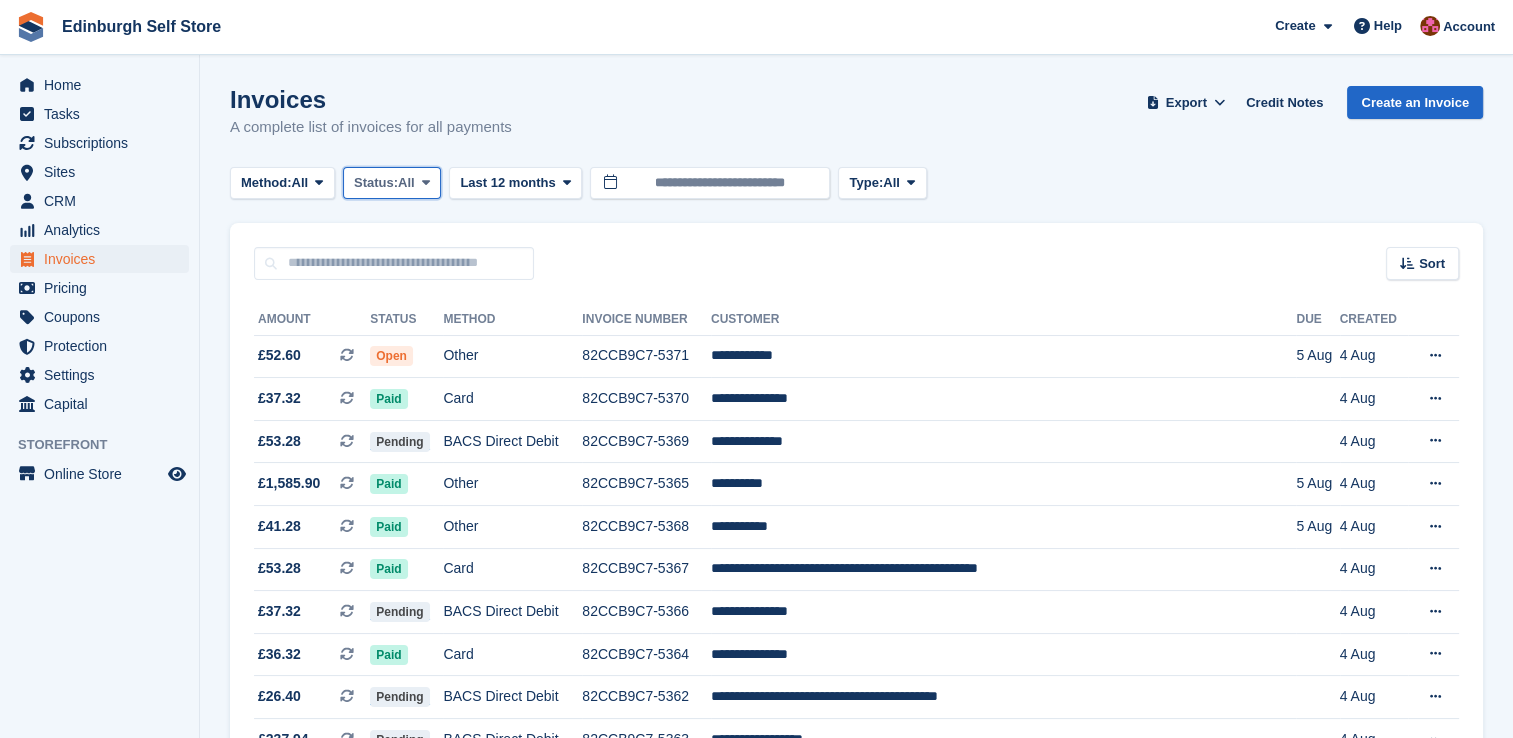 click at bounding box center (426, 182) 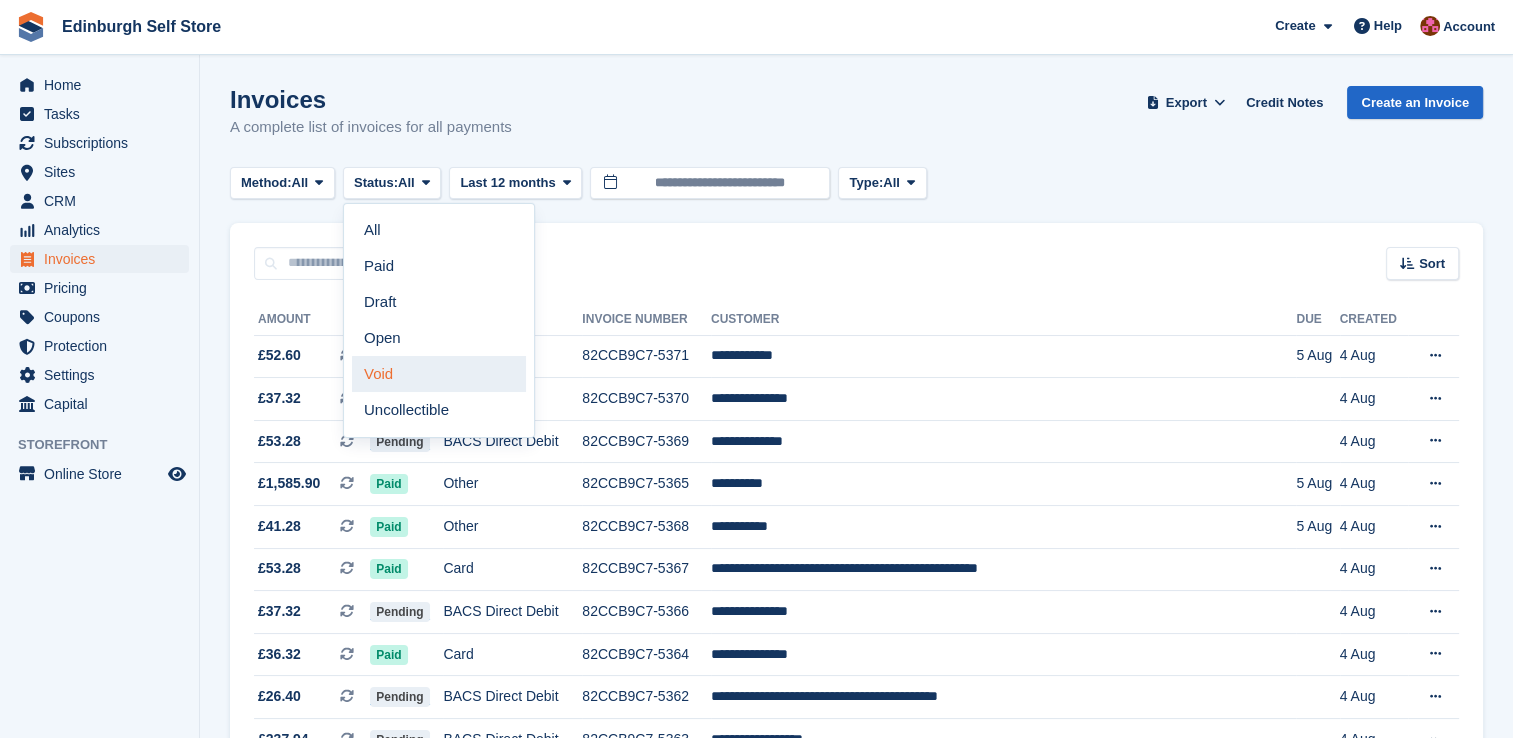 click on "Void" at bounding box center [439, 374] 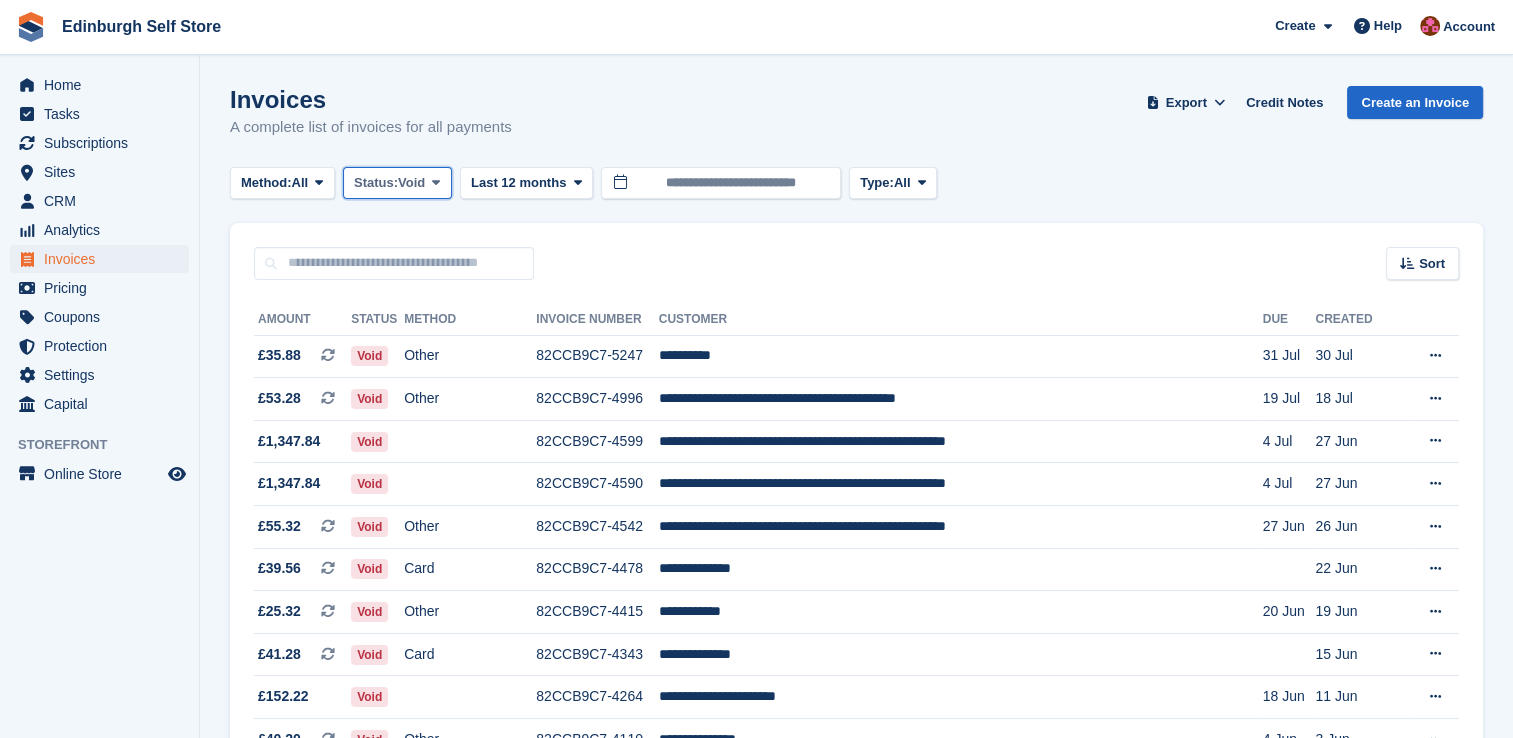 drag, startPoint x: 436, startPoint y: 177, endPoint x: 437, endPoint y: 187, distance: 10.049875 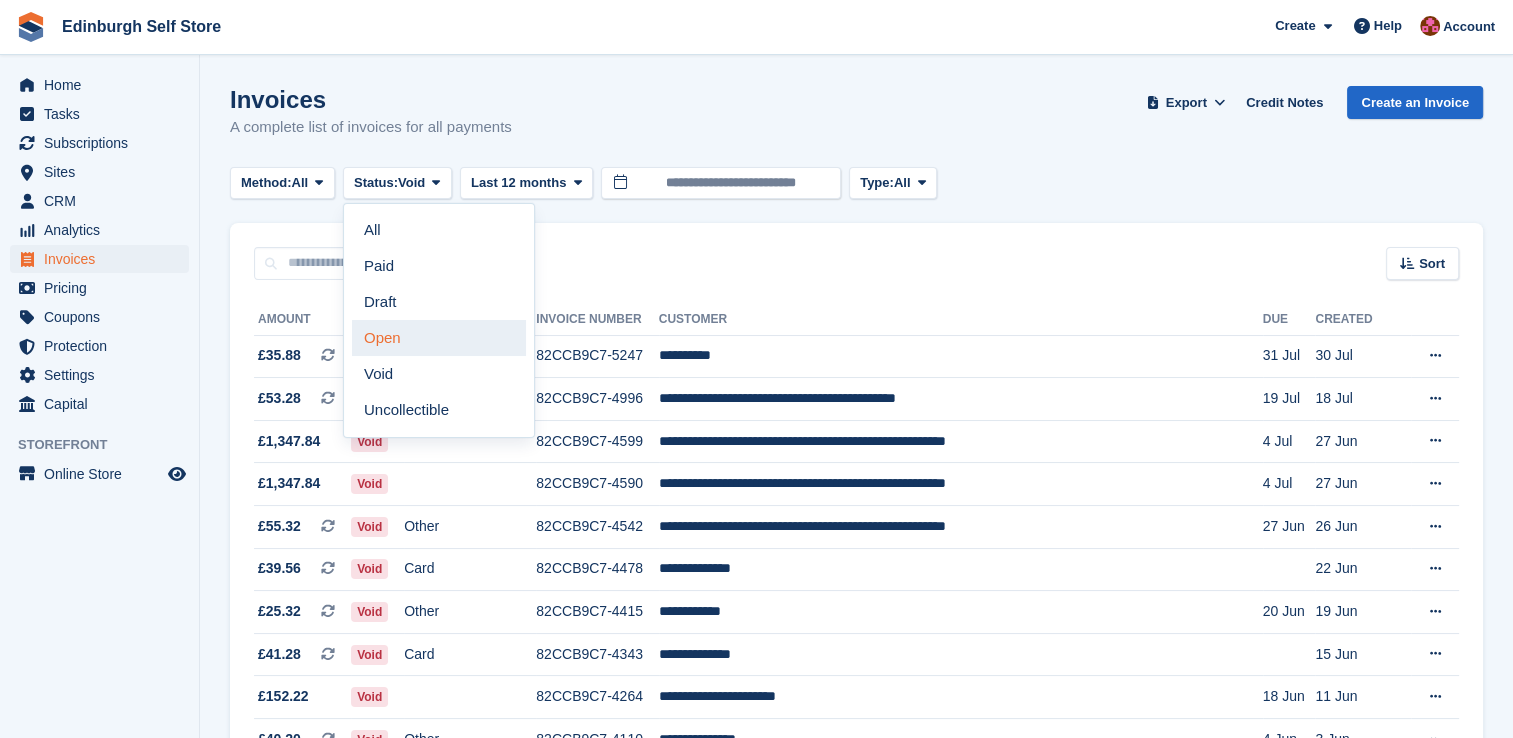 click on "Open" at bounding box center (439, 338) 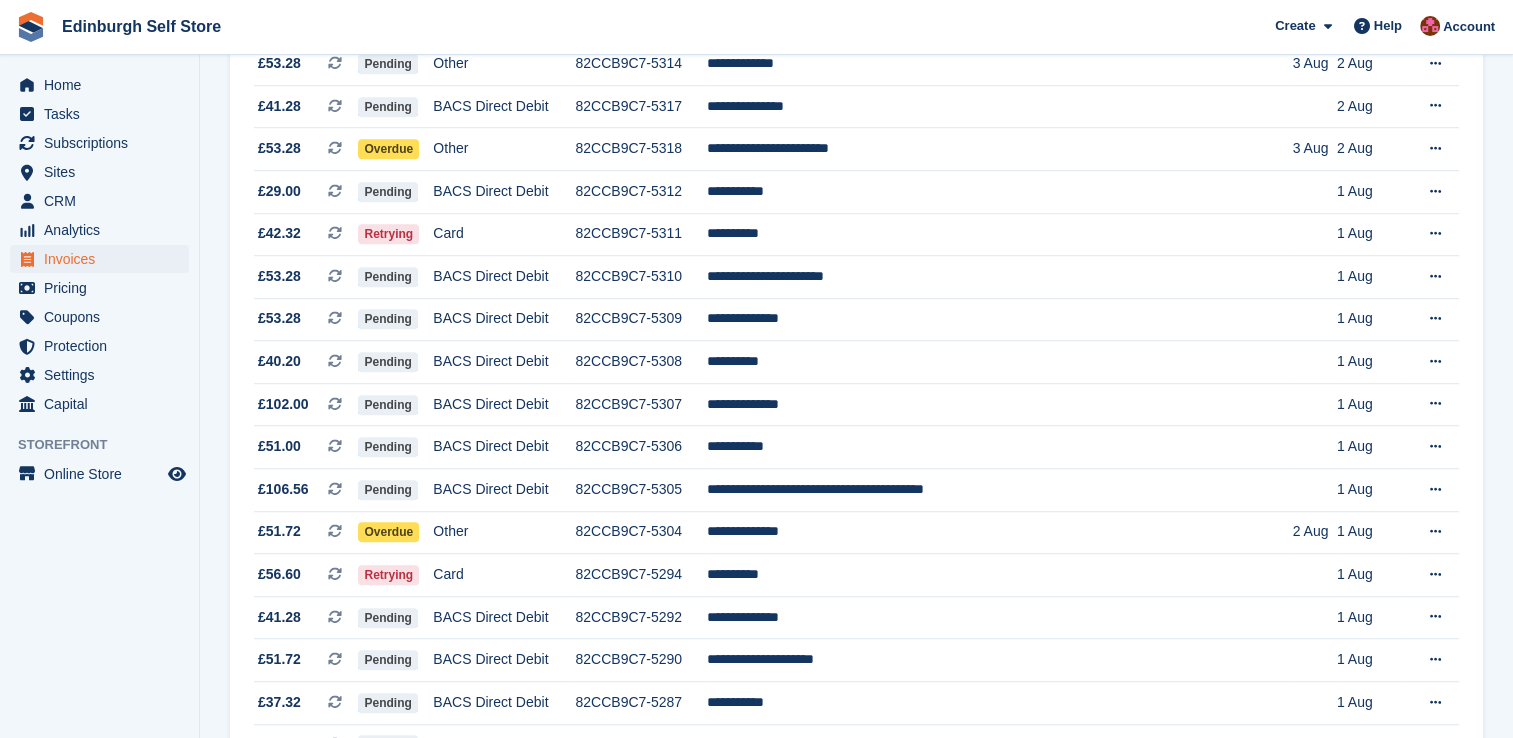 scroll, scrollTop: 1100, scrollLeft: 0, axis: vertical 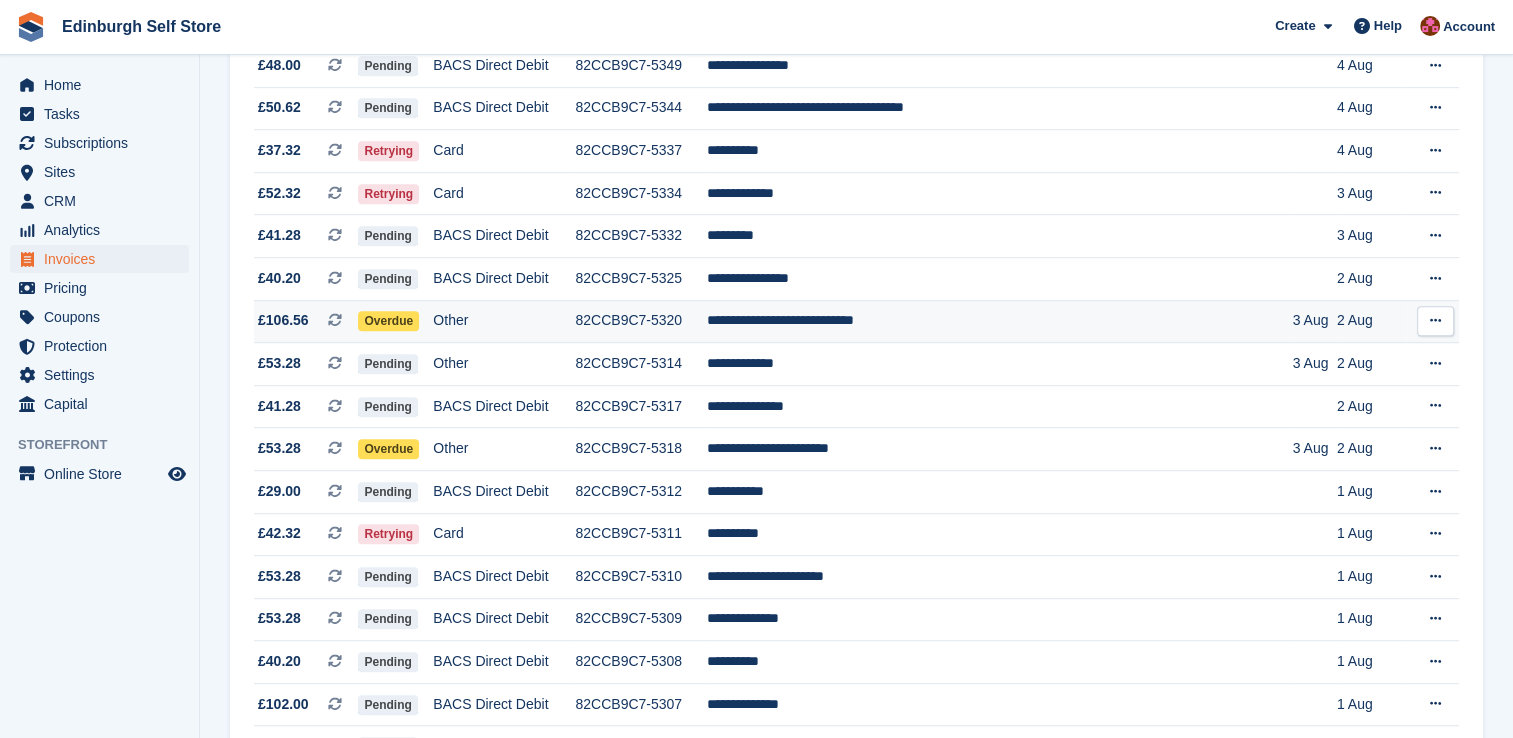 click on "**********" at bounding box center (999, 321) 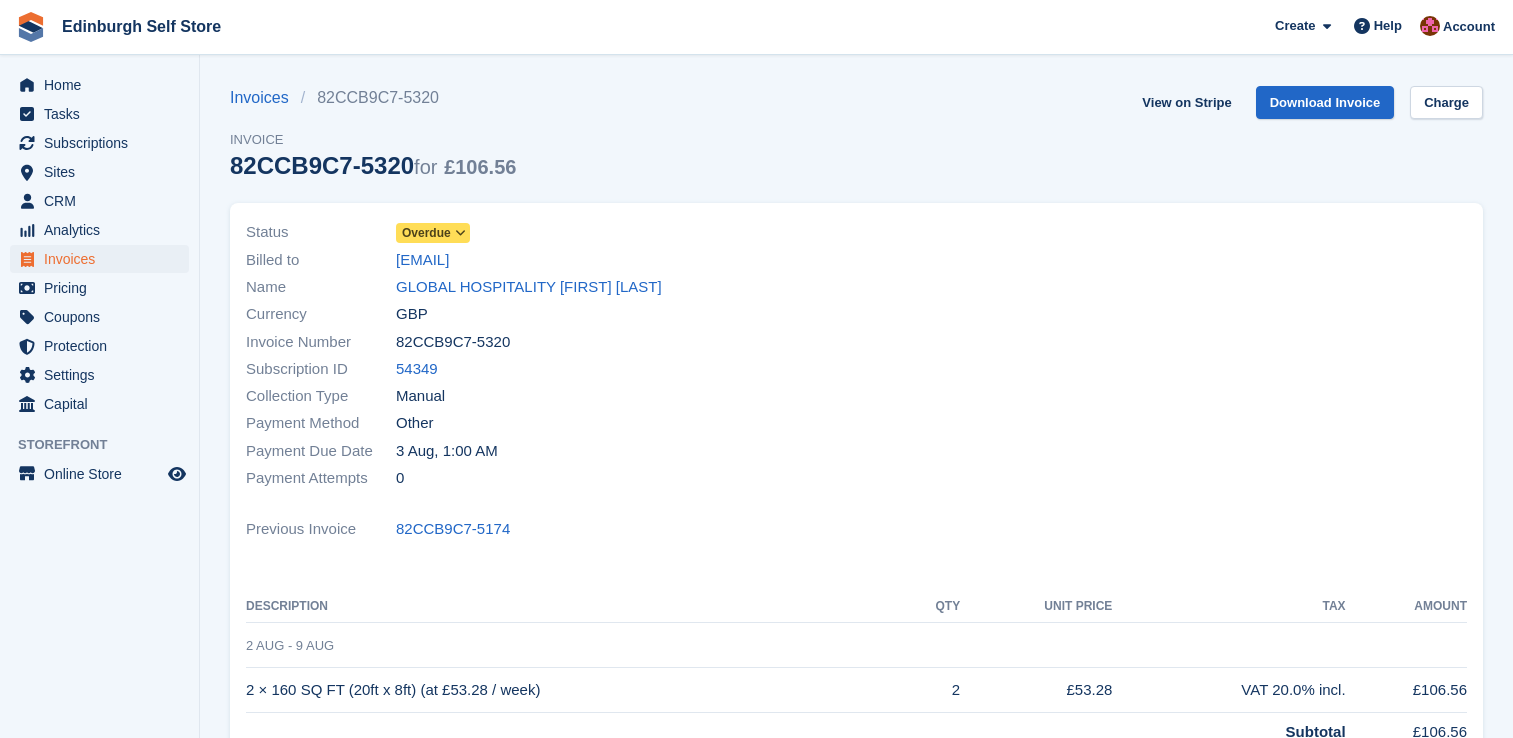 scroll, scrollTop: 0, scrollLeft: 0, axis: both 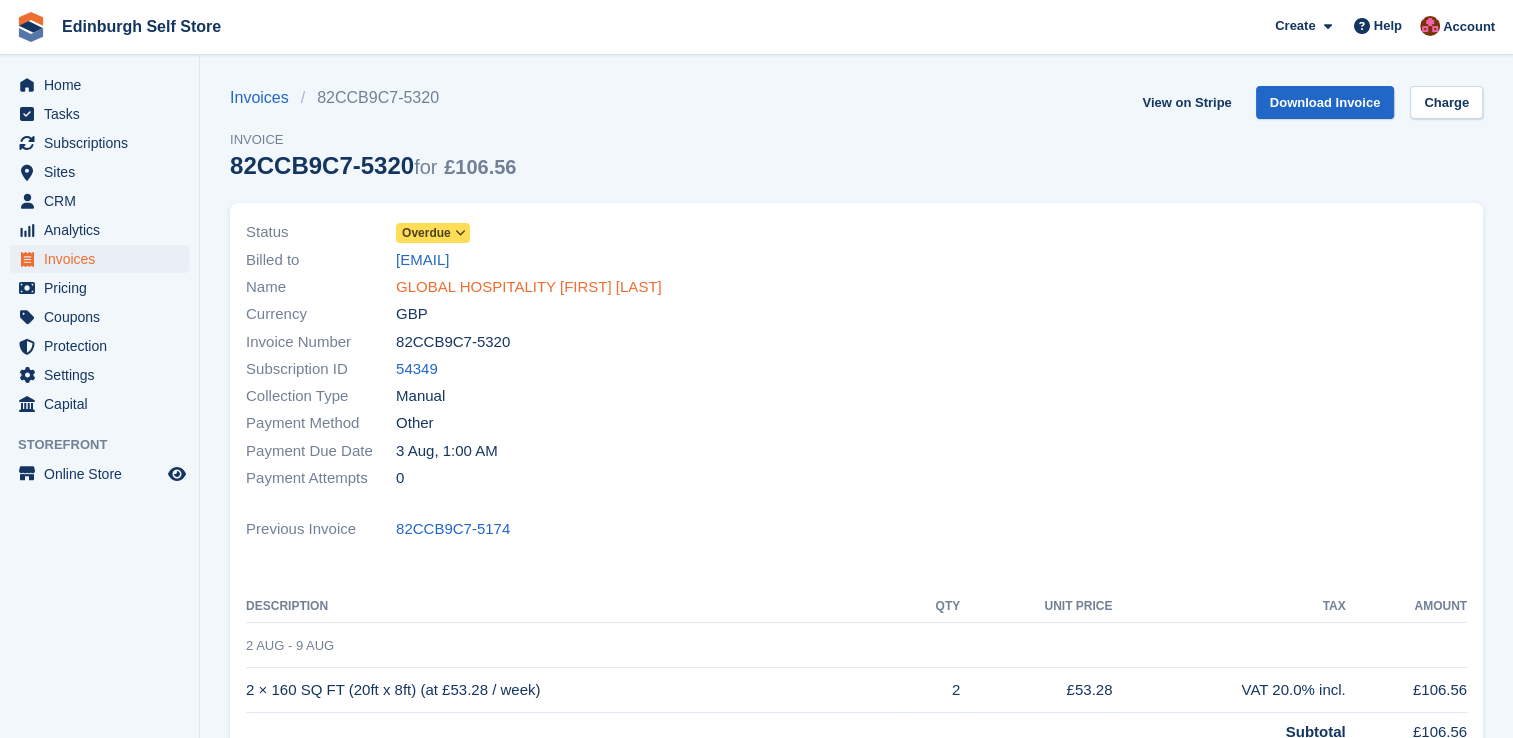 click on "GLOBAL HOSPITALITY [FIRST] [LAST]" at bounding box center [529, 287] 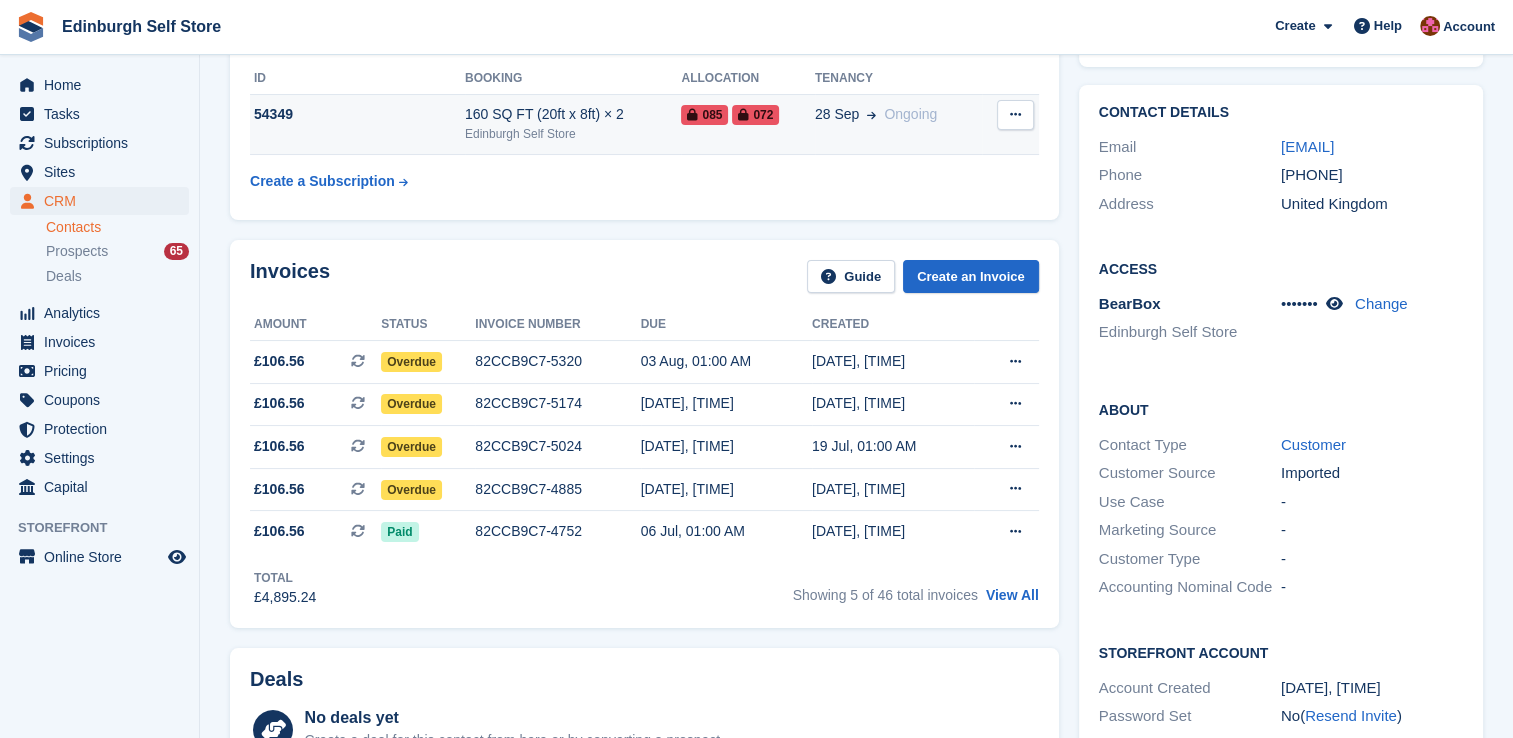 scroll, scrollTop: 300, scrollLeft: 0, axis: vertical 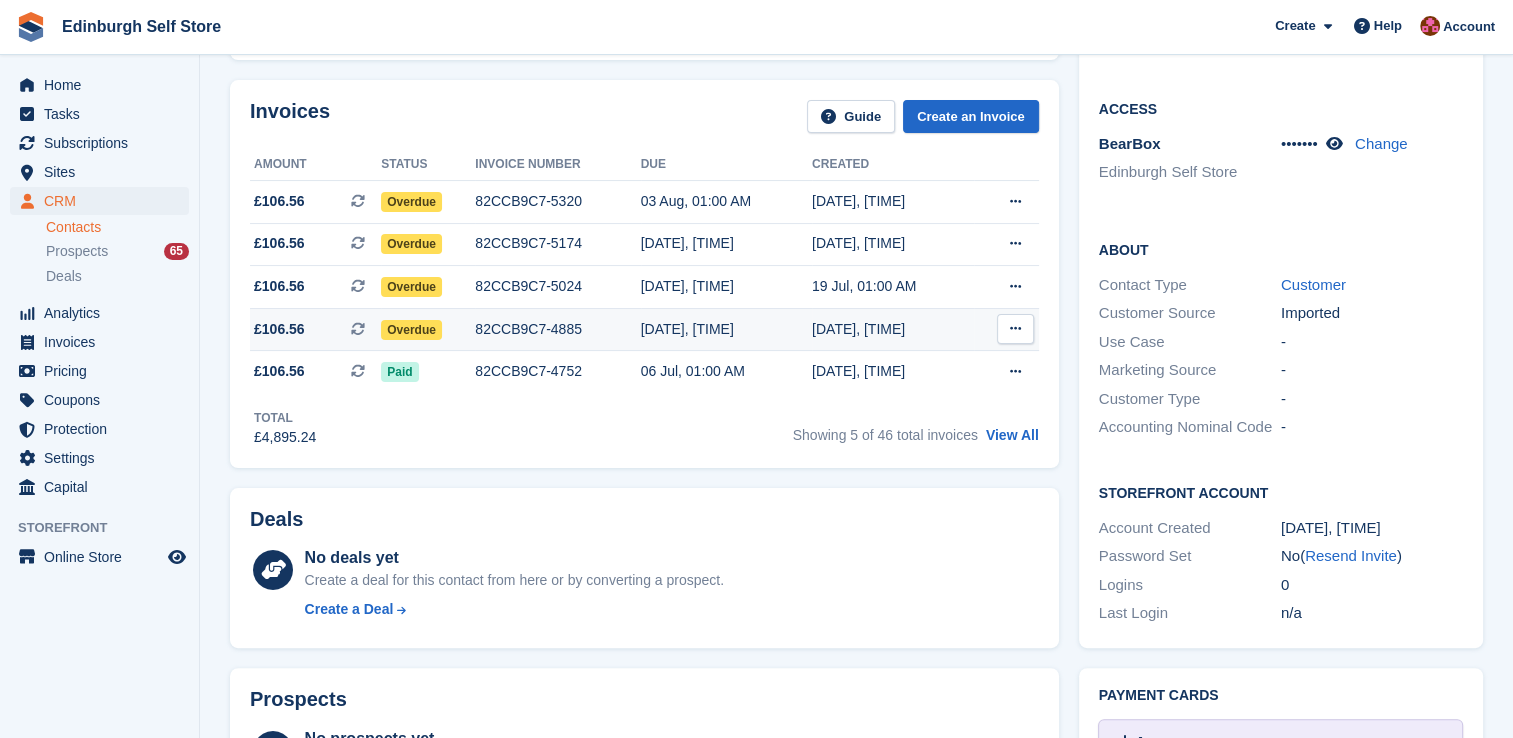 click on "82CCB9C7-4885" at bounding box center [557, 329] 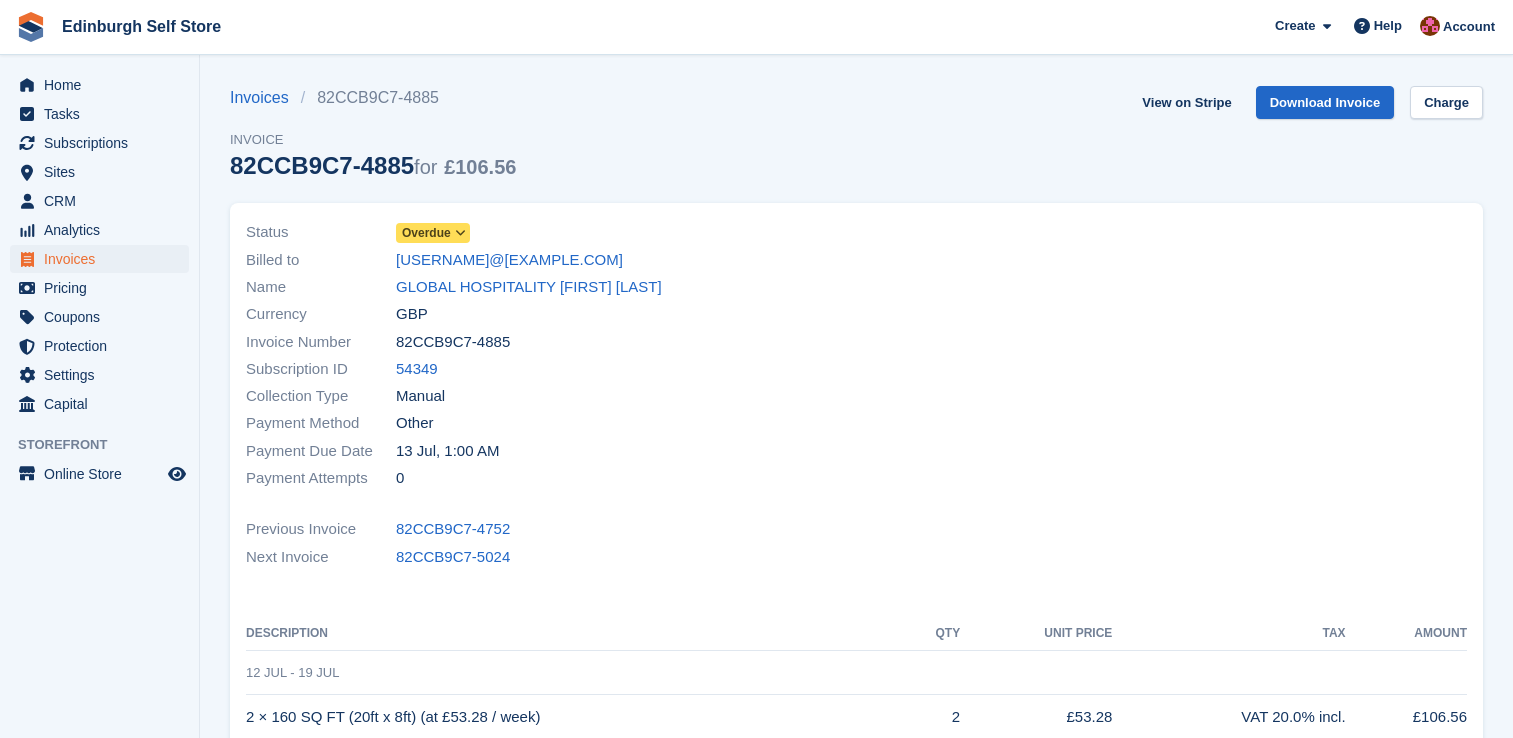 scroll, scrollTop: 0, scrollLeft: 0, axis: both 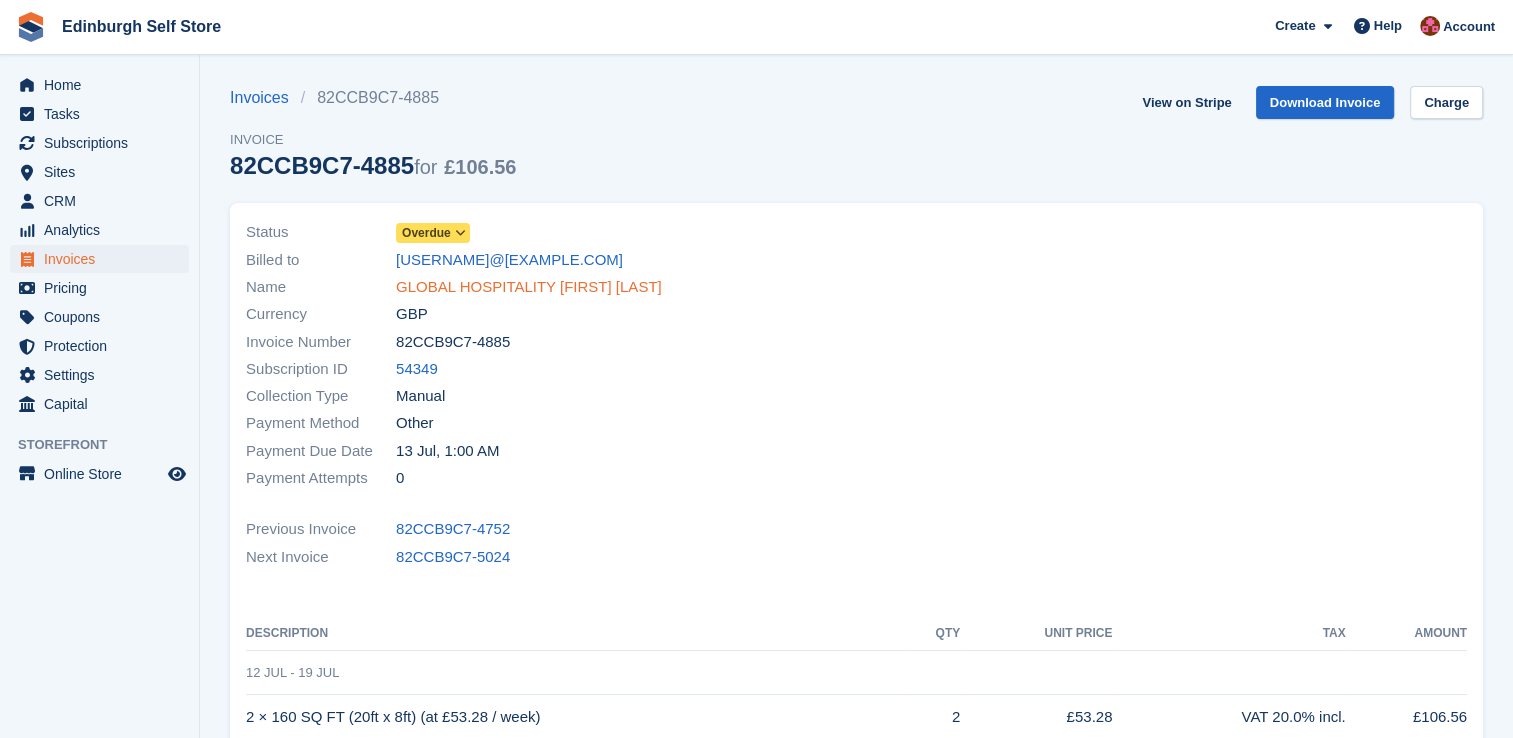 click on "GLOBAL HOSPITALITY [NAME] [NAME]" at bounding box center (529, 287) 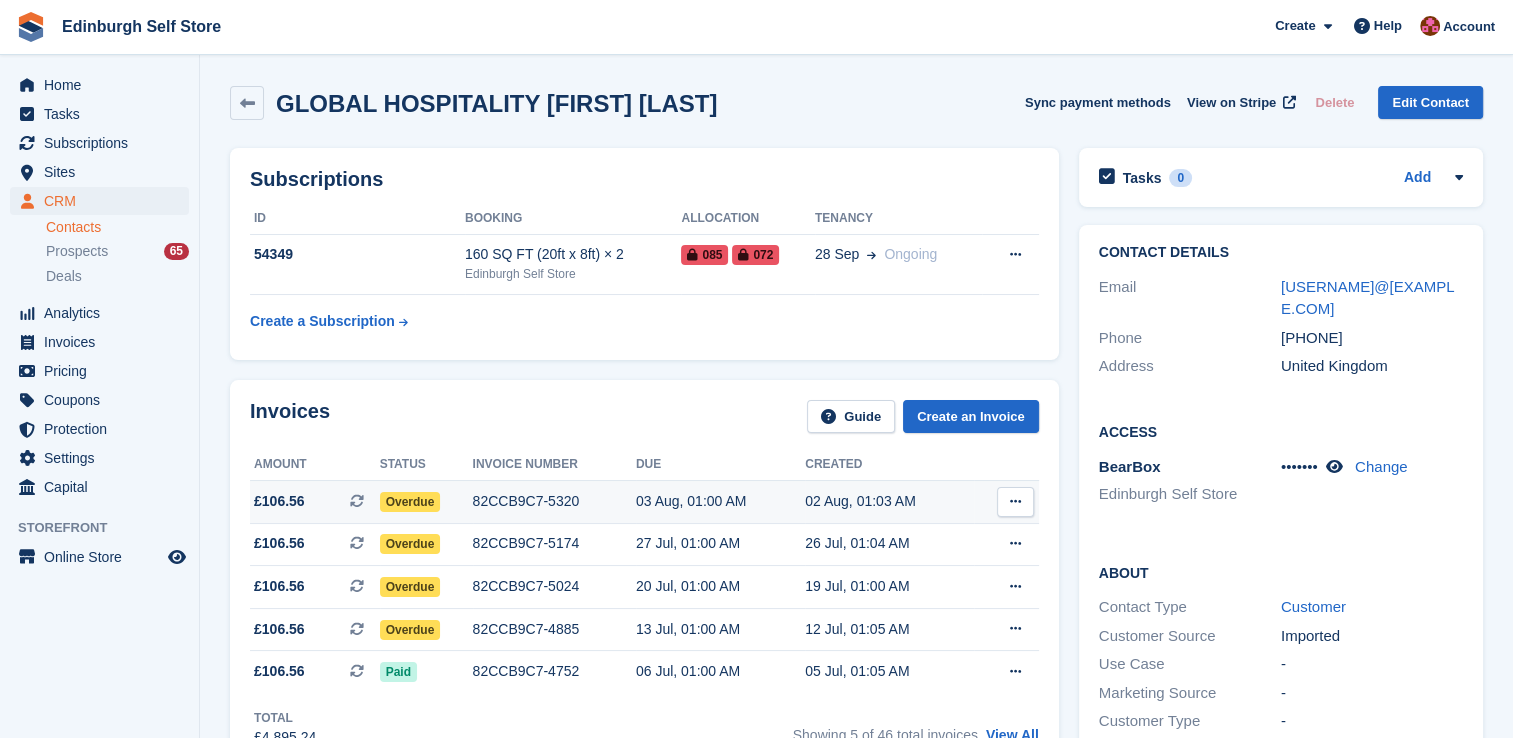 click on "82CCB9C7-5320" at bounding box center (554, 501) 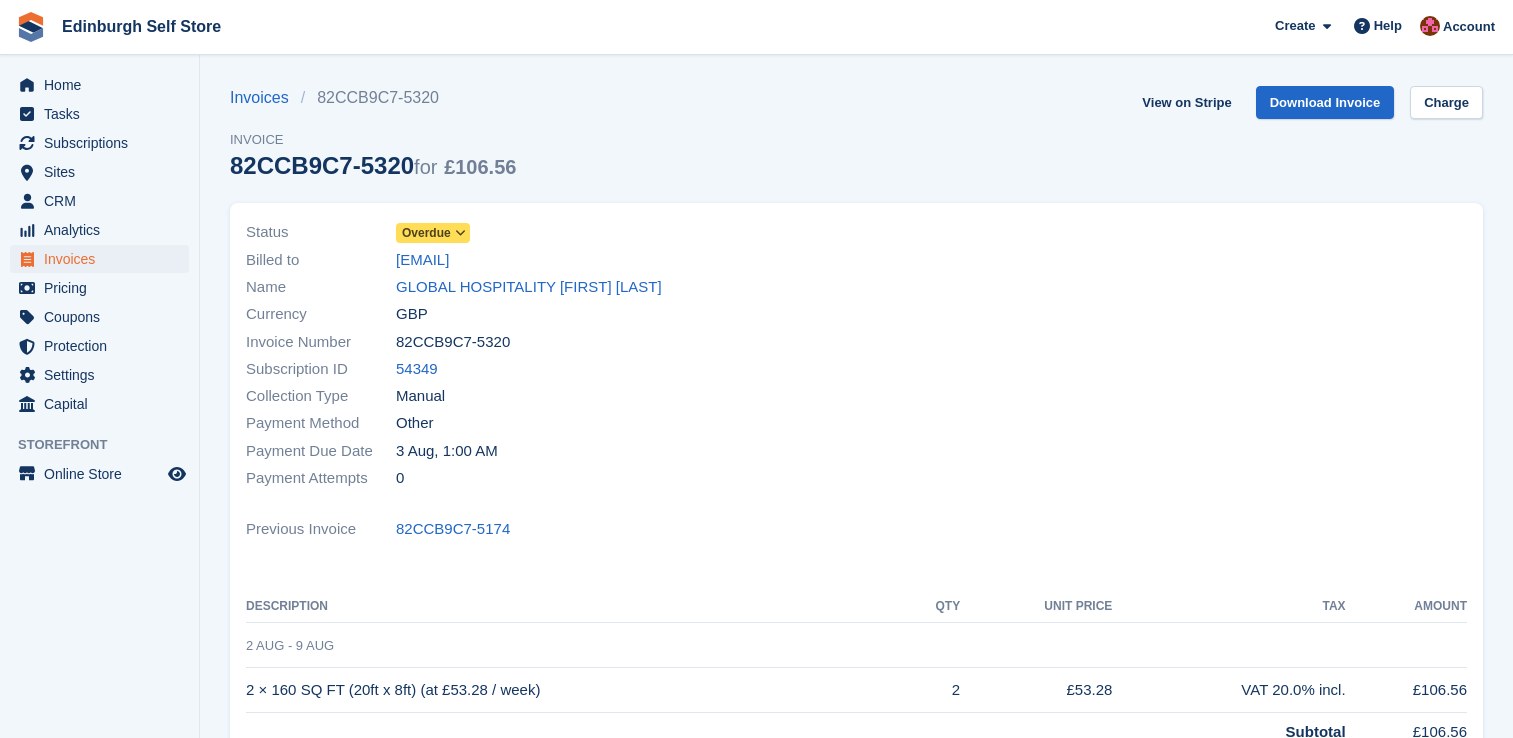 scroll, scrollTop: 0, scrollLeft: 0, axis: both 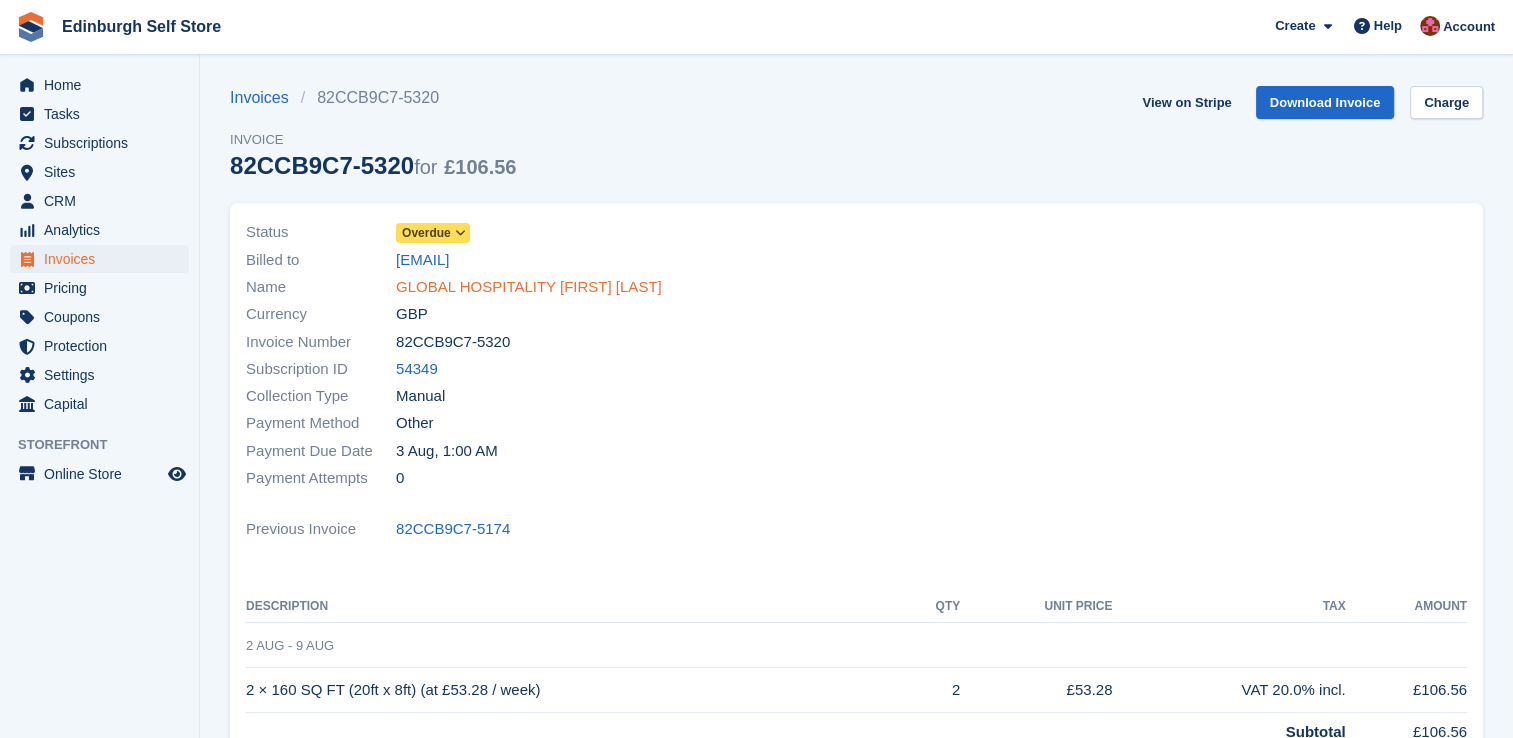 click on "GLOBAL HOSPITALITY [FIRST] [LAST]" at bounding box center [529, 287] 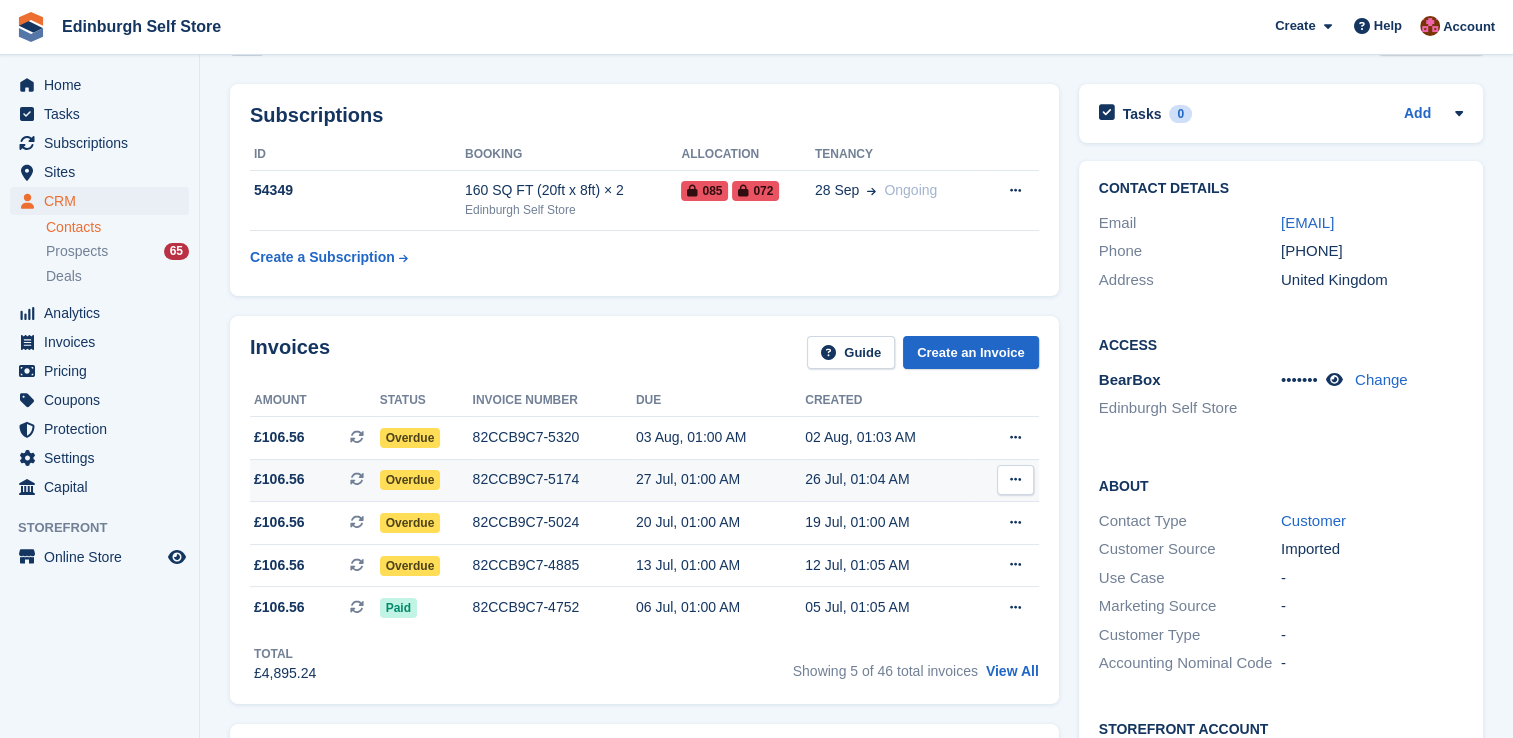 scroll, scrollTop: 100, scrollLeft: 0, axis: vertical 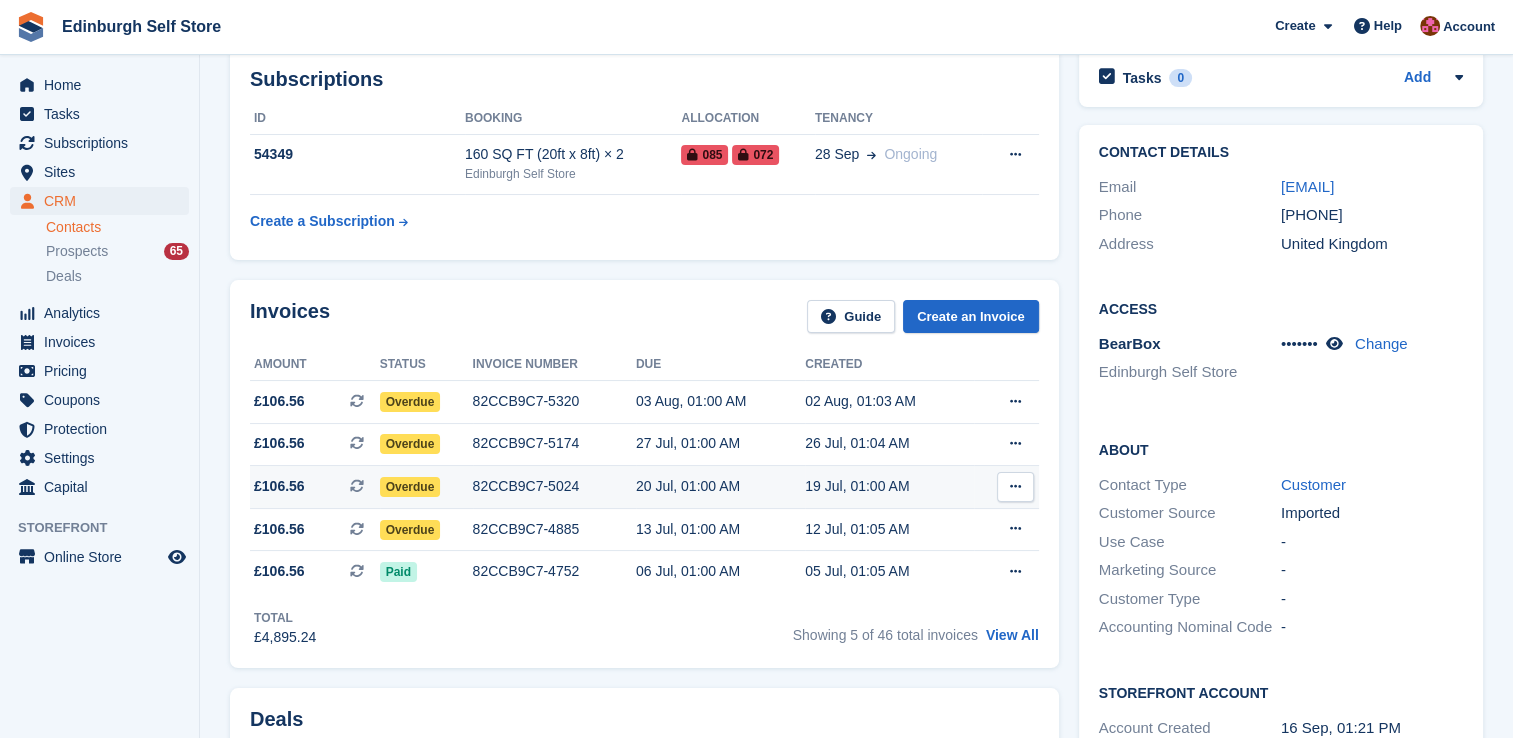 click on "82CCB9C7-5024" at bounding box center (554, 486) 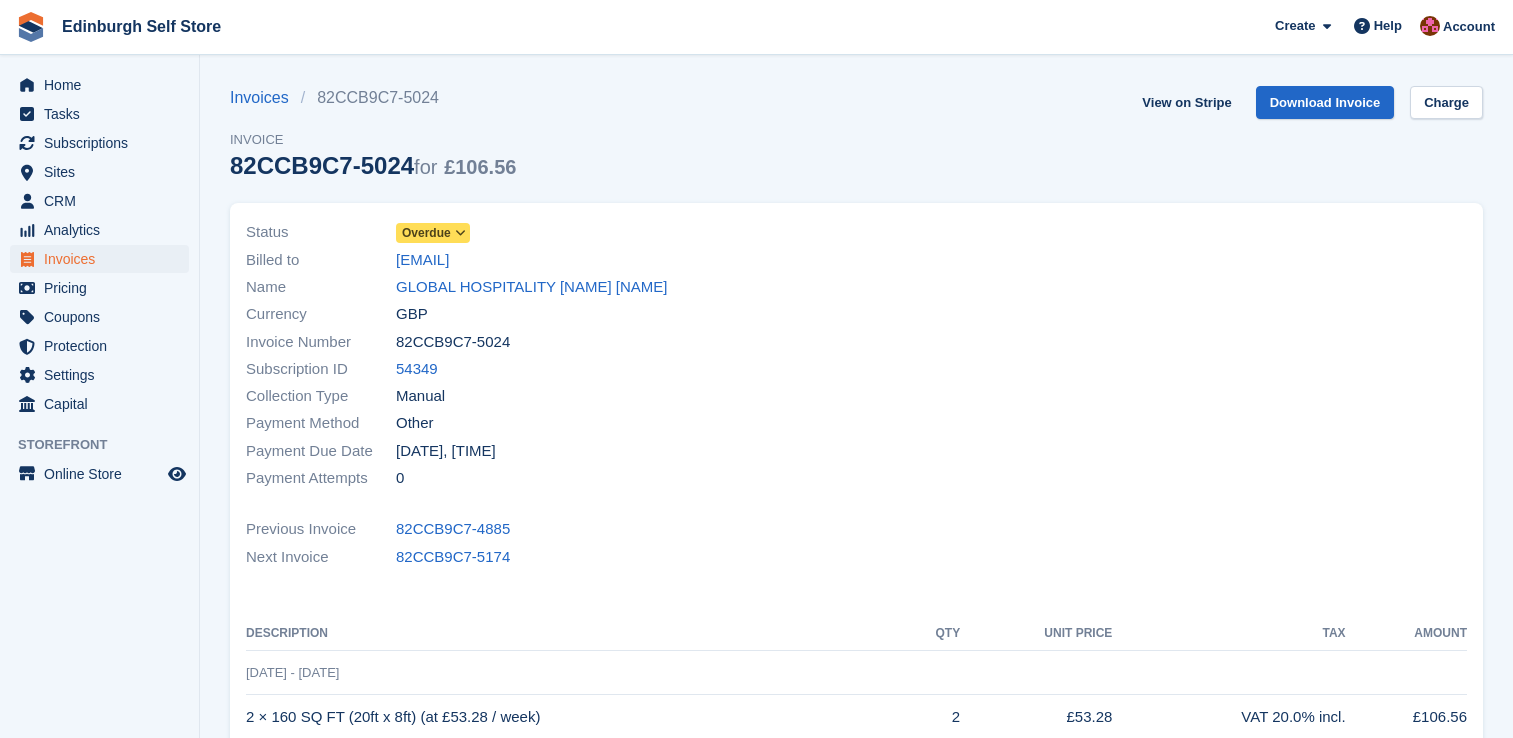scroll, scrollTop: 0, scrollLeft: 0, axis: both 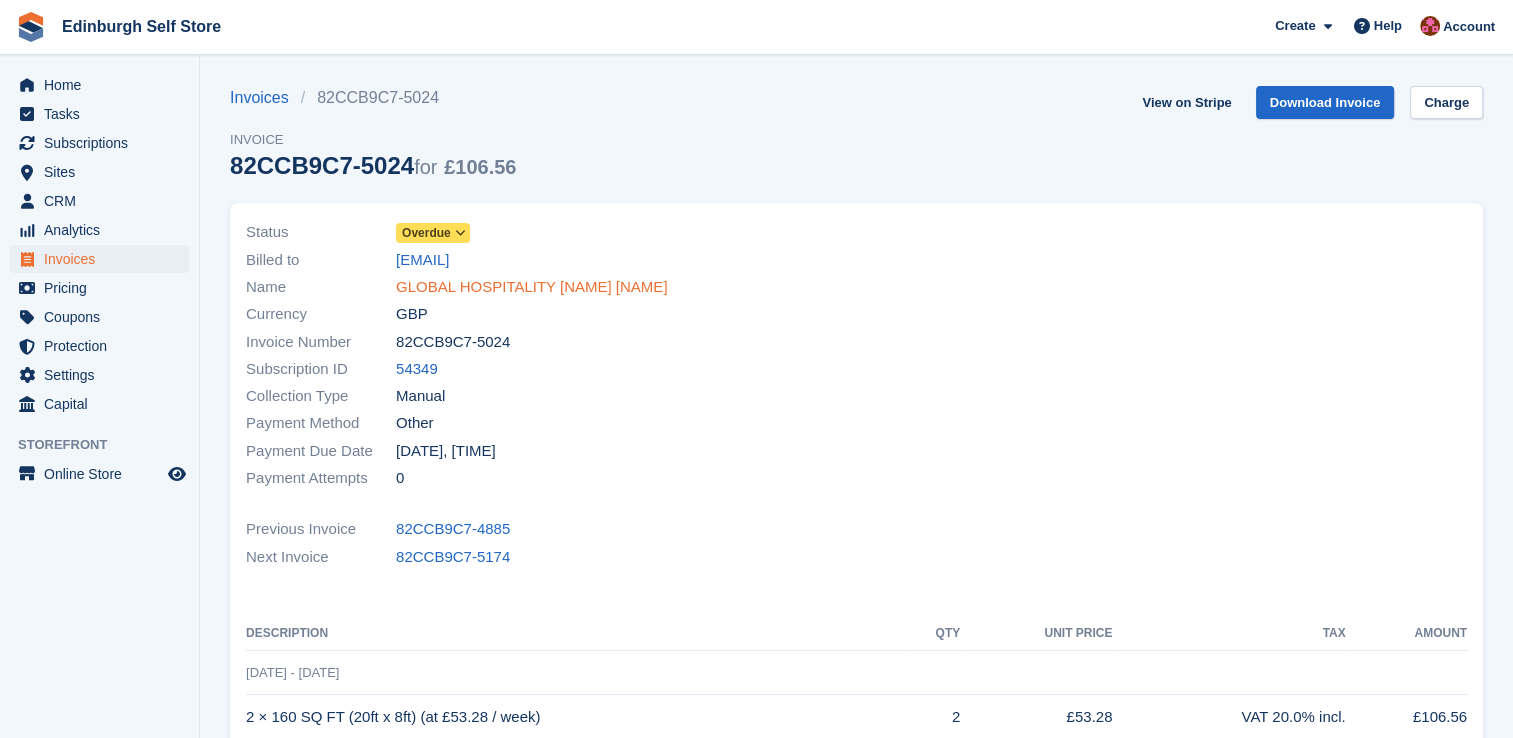 click on "GLOBAL HOSPITALITY [NAME] [NAME]" at bounding box center (531, 287) 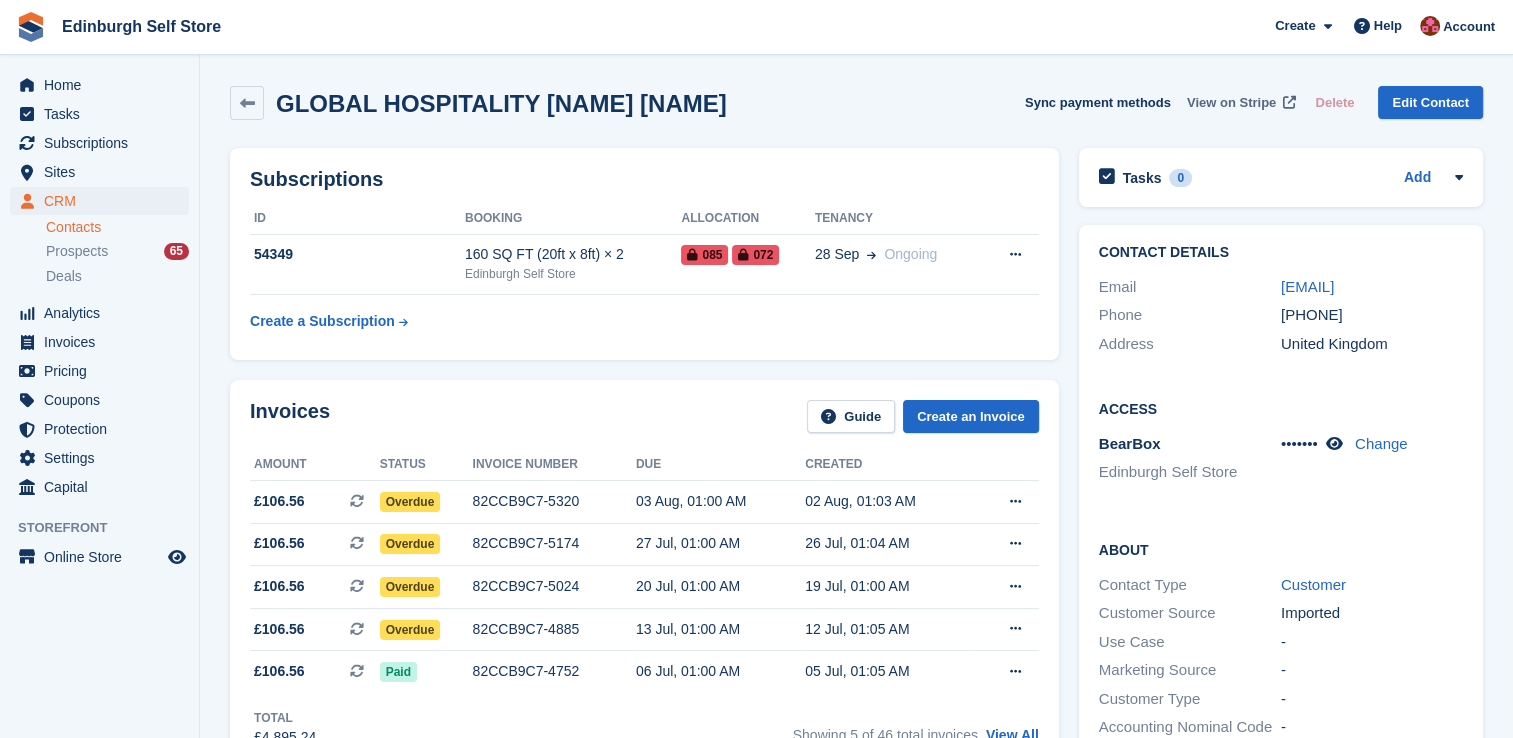 click on "View on Stripe" at bounding box center [1231, 103] 